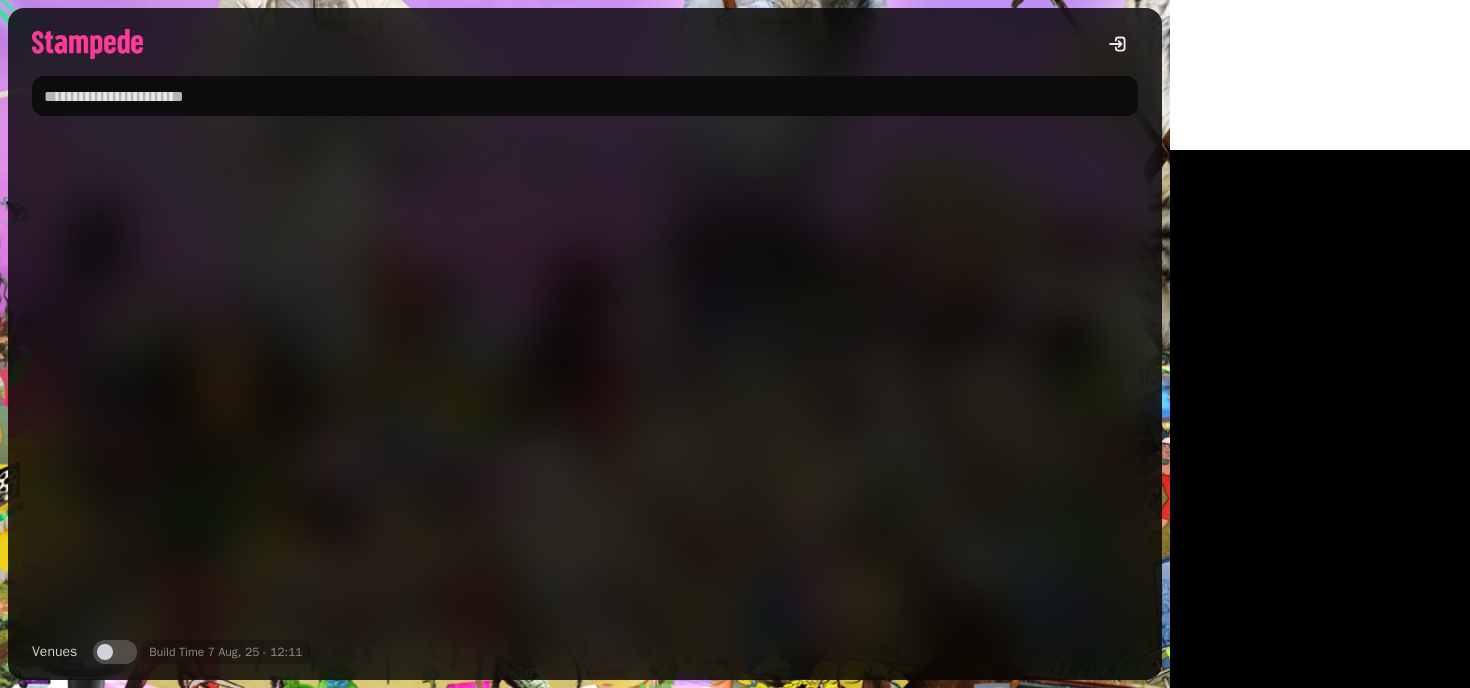 scroll, scrollTop: 0, scrollLeft: 0, axis: both 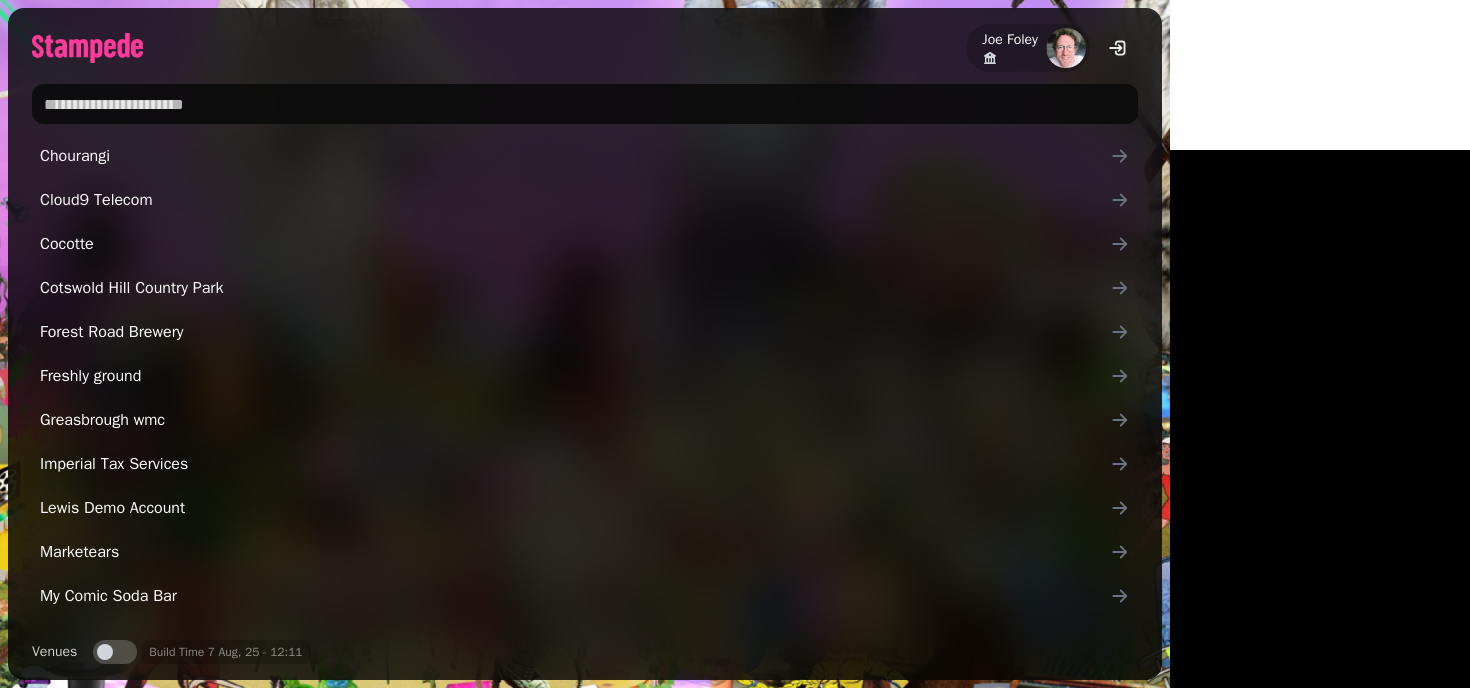 click at bounding box center [585, 104] 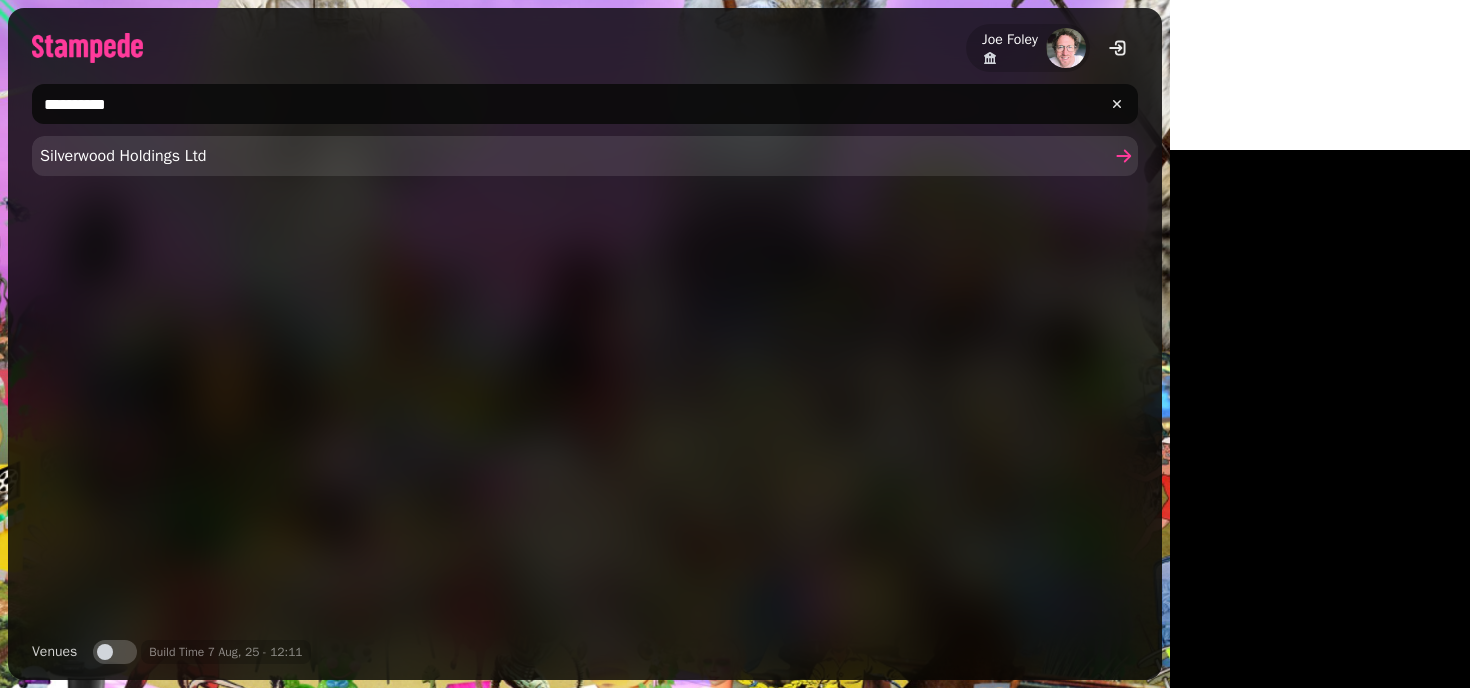 type on "**********" 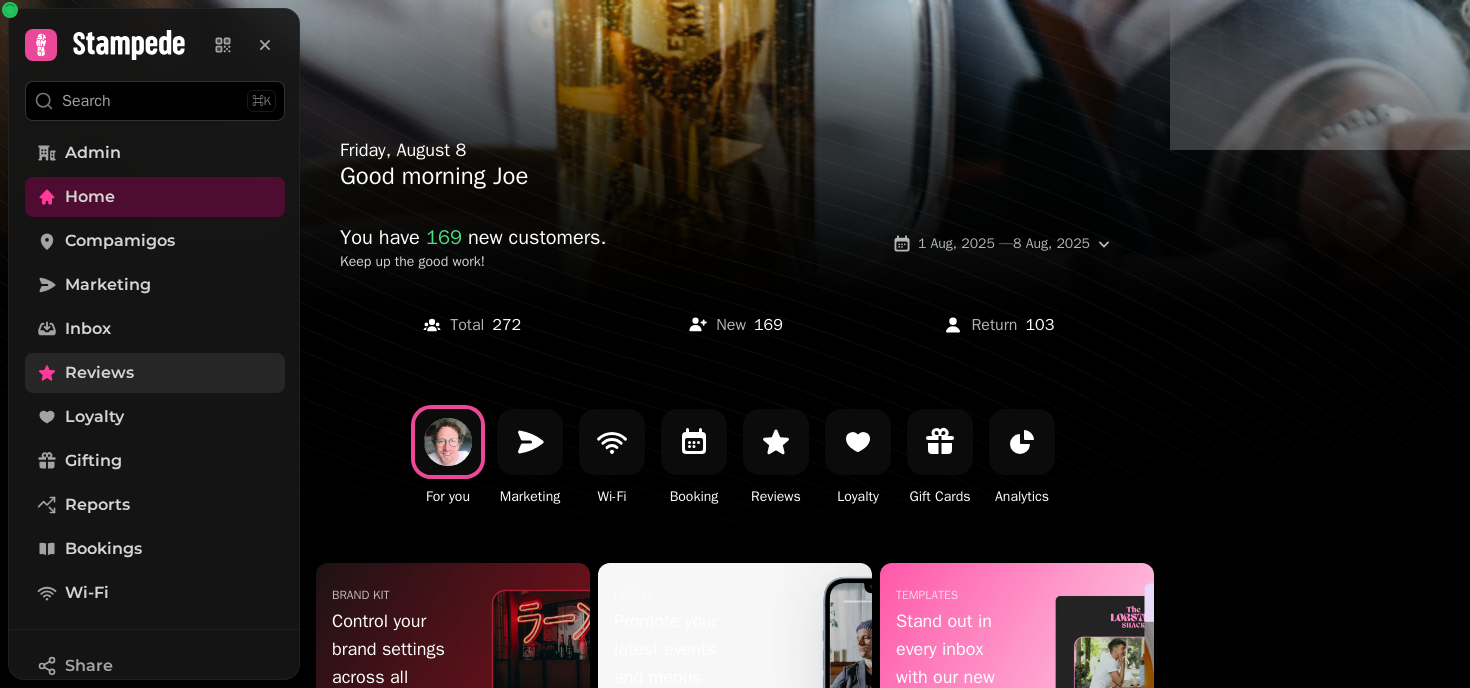 click on "Reviews" at bounding box center (155, 373) 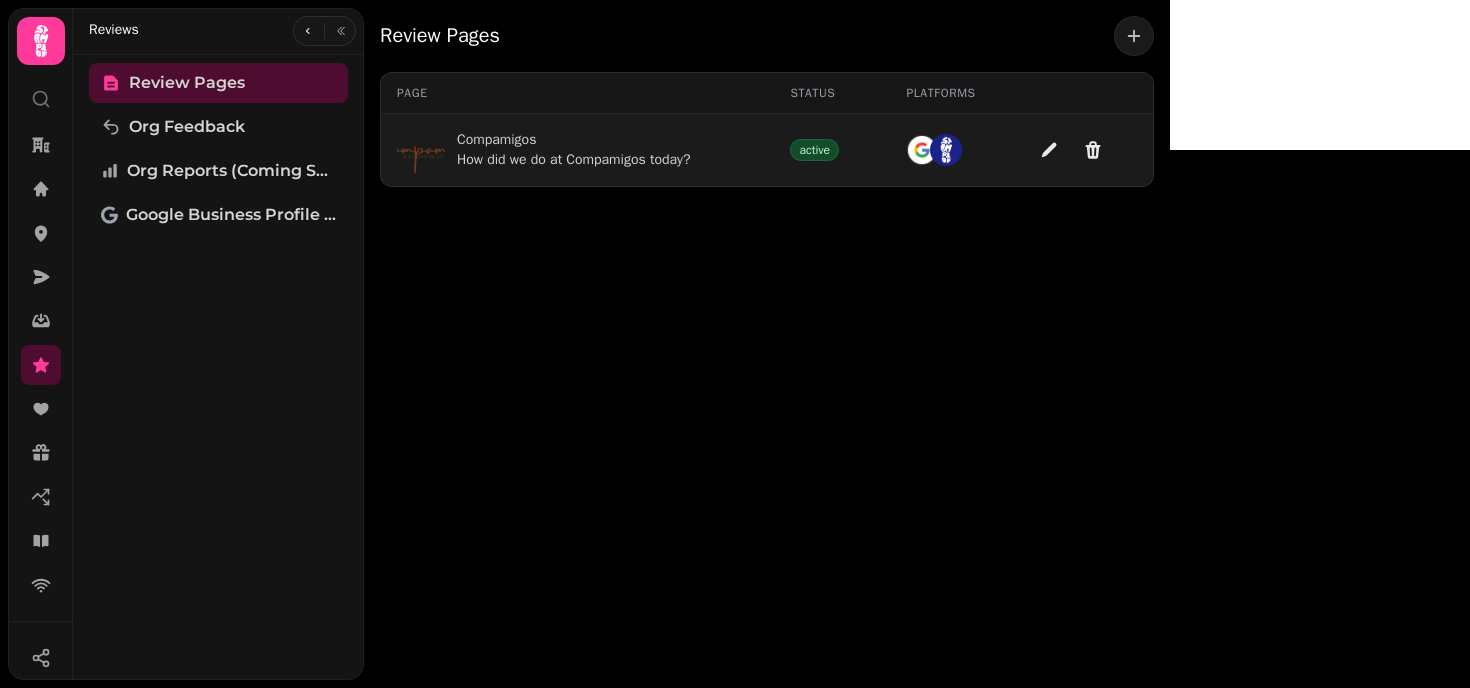 click on "Compamigos" at bounding box center (573, 140) 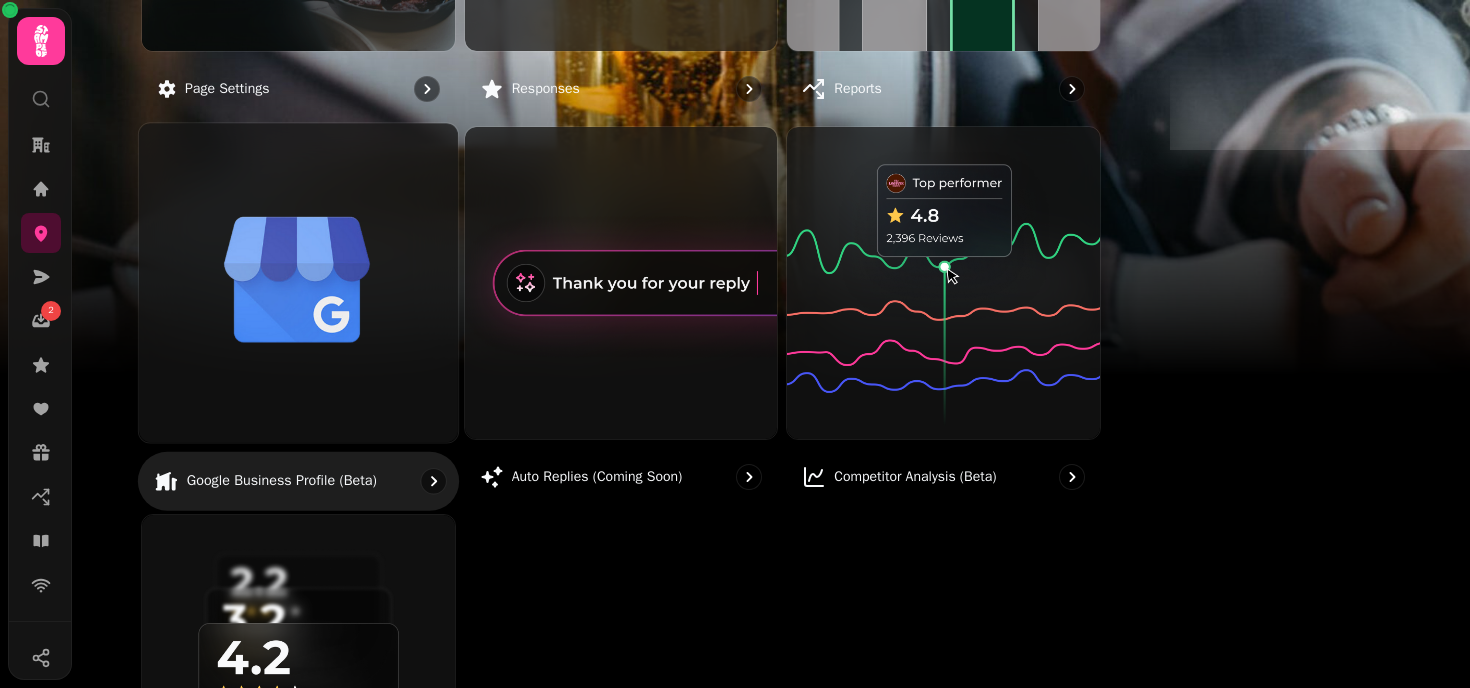 scroll, scrollTop: 504, scrollLeft: 0, axis: vertical 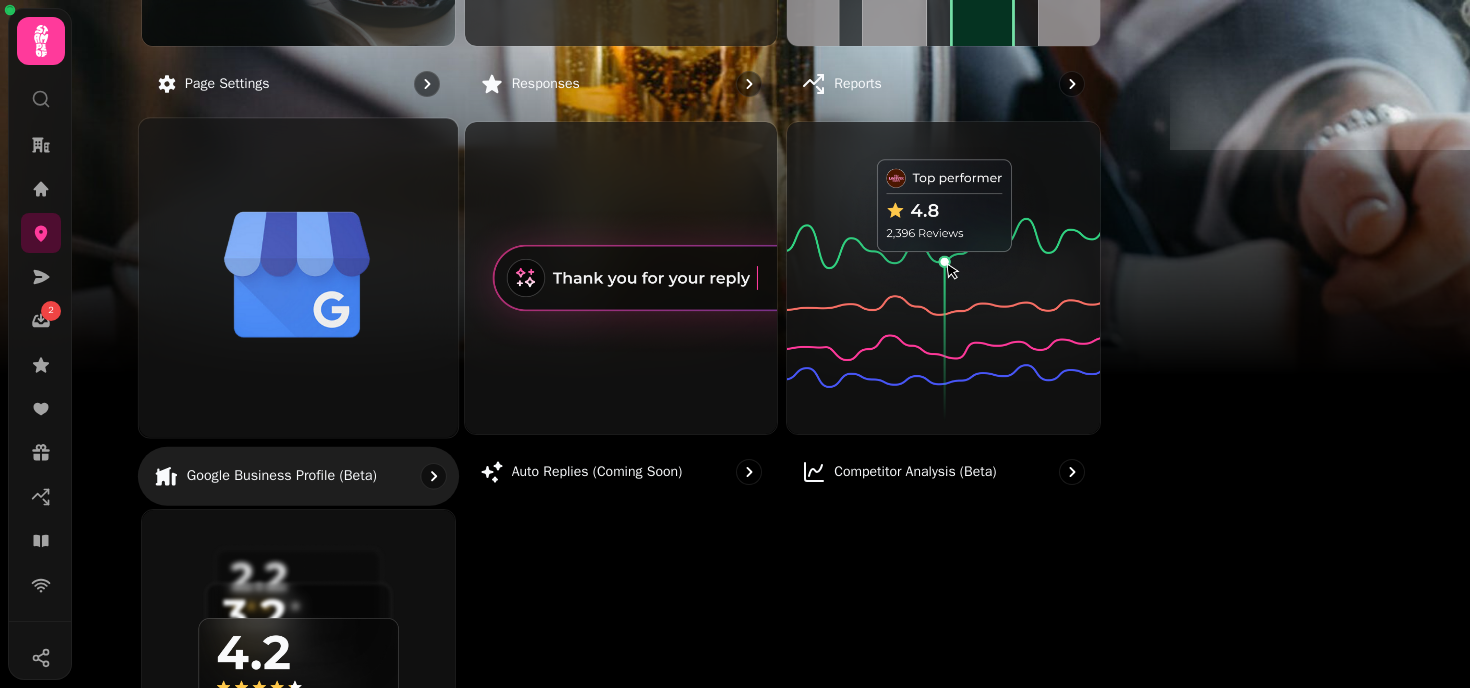 click at bounding box center [298, 277] 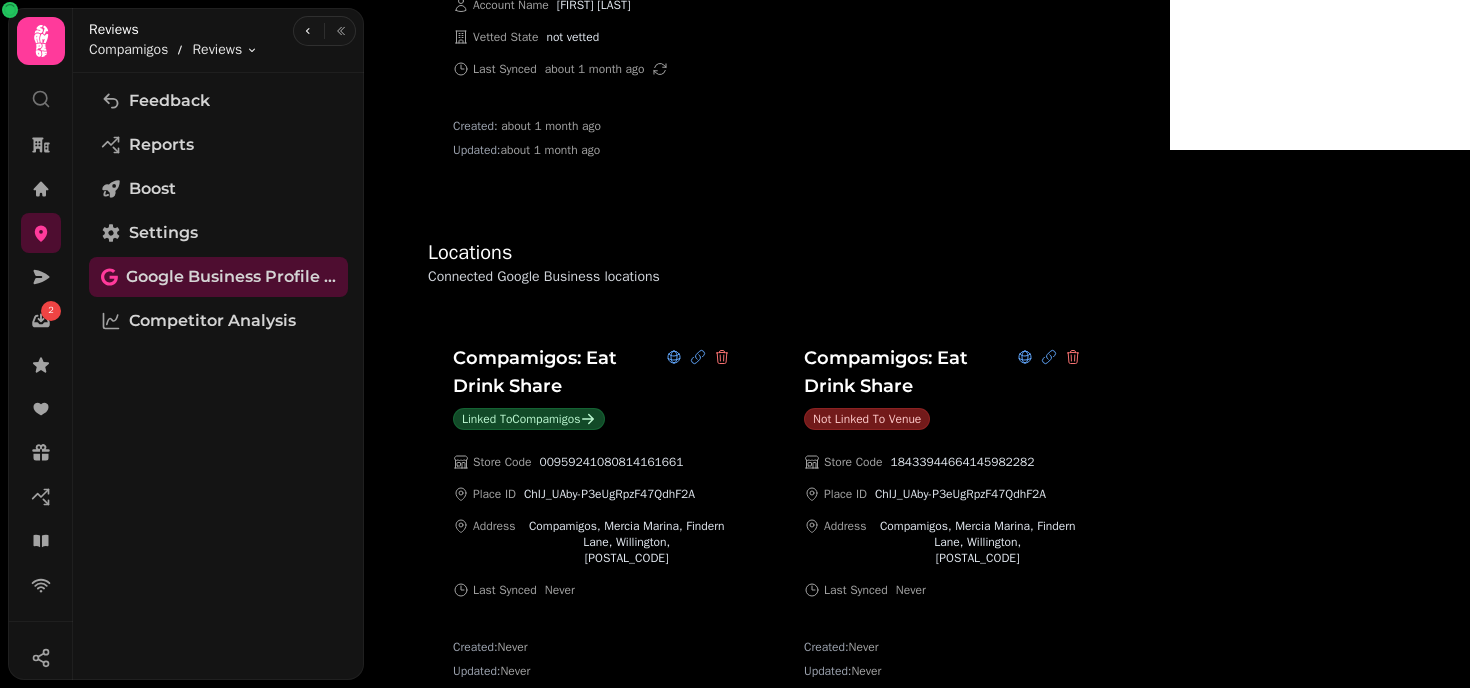 scroll, scrollTop: 312, scrollLeft: 0, axis: vertical 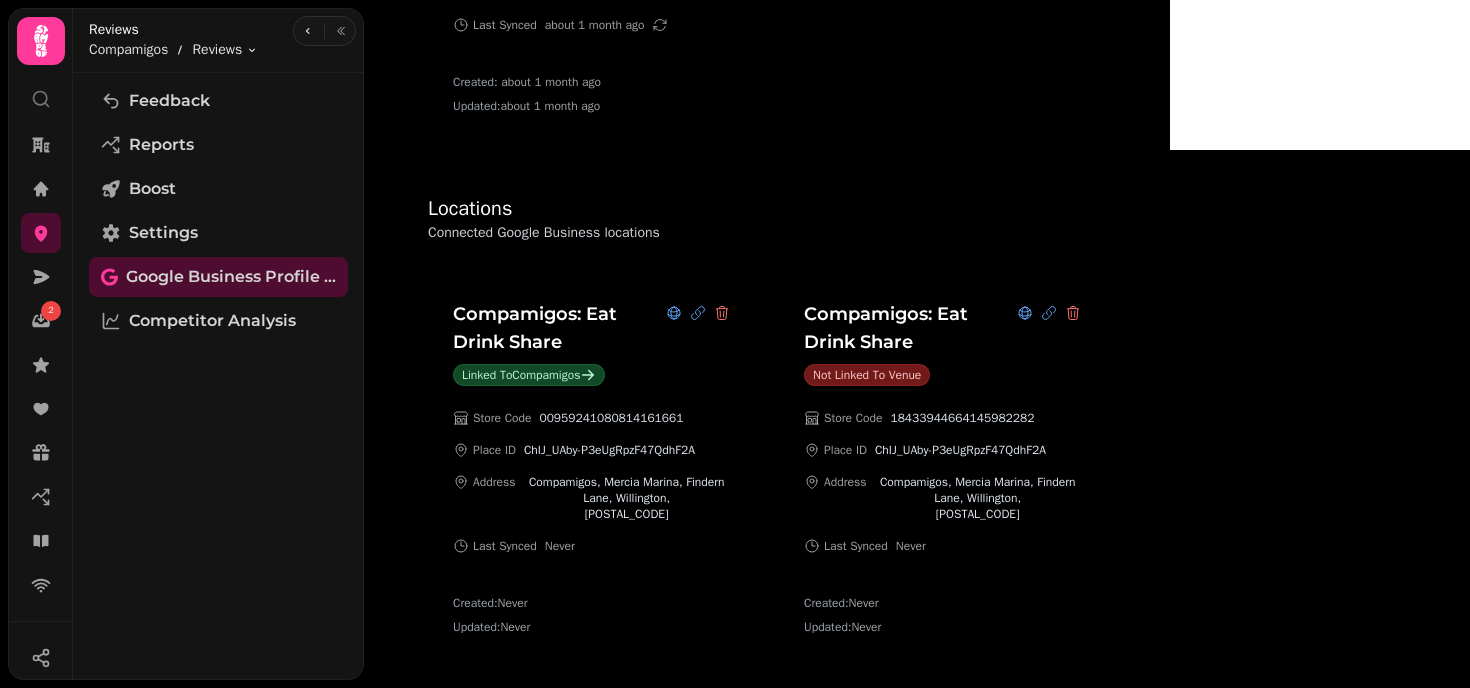 click on "Accounts Connected Google Business accounts Amy Petitjean Account Details personal unverified Confirmed Account ID 104413723305427567864 Account Name Amy Petitjean Vetted State not vetted Last Synced about 1 month ago Created:   about 1 month ago Updated:  about 1 month ago Locations Connected Google Business locations Compamigos: Eat Drink Share Linked to  Compamigos Store Code 00959241080814161661 Place ID ChIJ_UAby-P3eUgRpzF47QdhF2A Address Compamigos, Mercia Marina, Findern Lane, Willington, Derby, DE65 6DW Last Synced Never Created:  Never Updated:  Never Compamigos: Eat Drink Share Not linked to venue Store Code 18433944664145982282 Place ID ChIJ_UAby-P3eUgRpzF47QdhF2A Address Compamigos, Mercia Marina, Findern Lane, Willington, Derby, DE65 6DW Last Synced Never Created:  Never Updated:  Never" at bounding box center [767, 210] 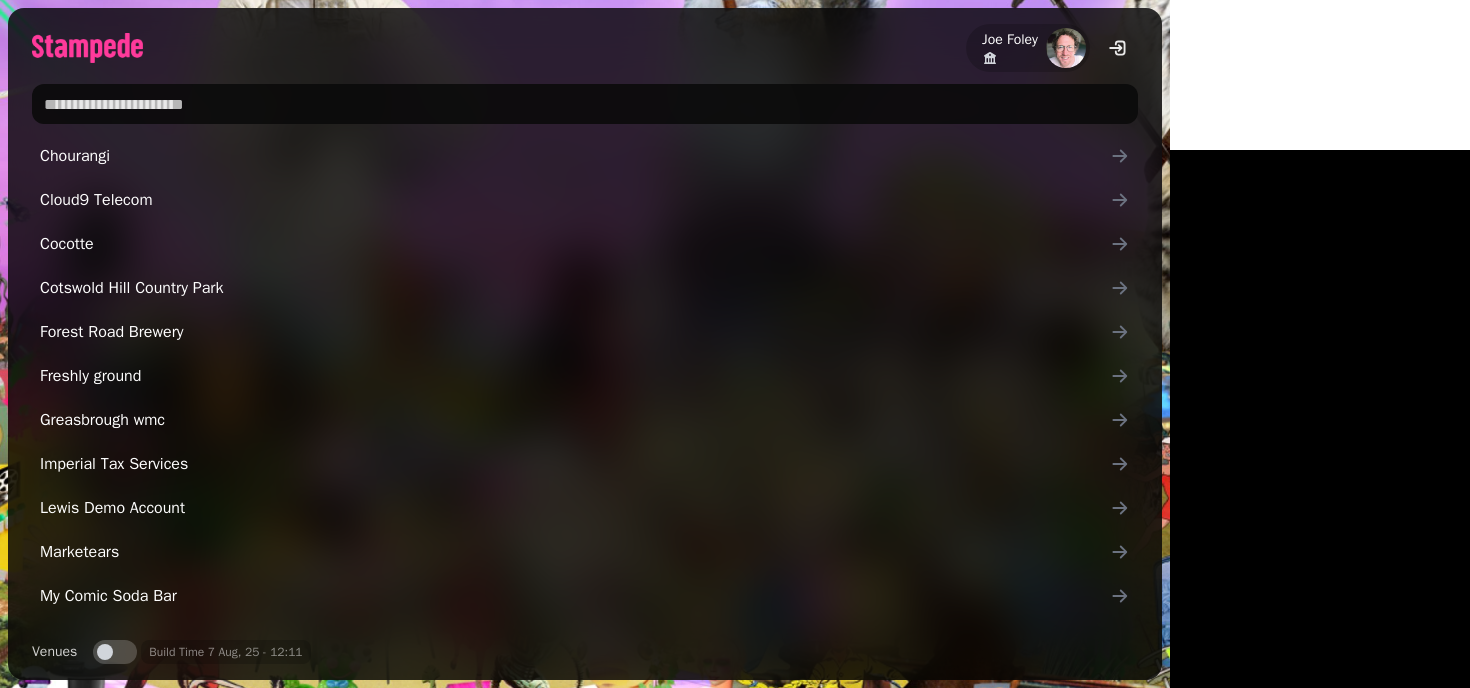 scroll, scrollTop: 0, scrollLeft: 0, axis: both 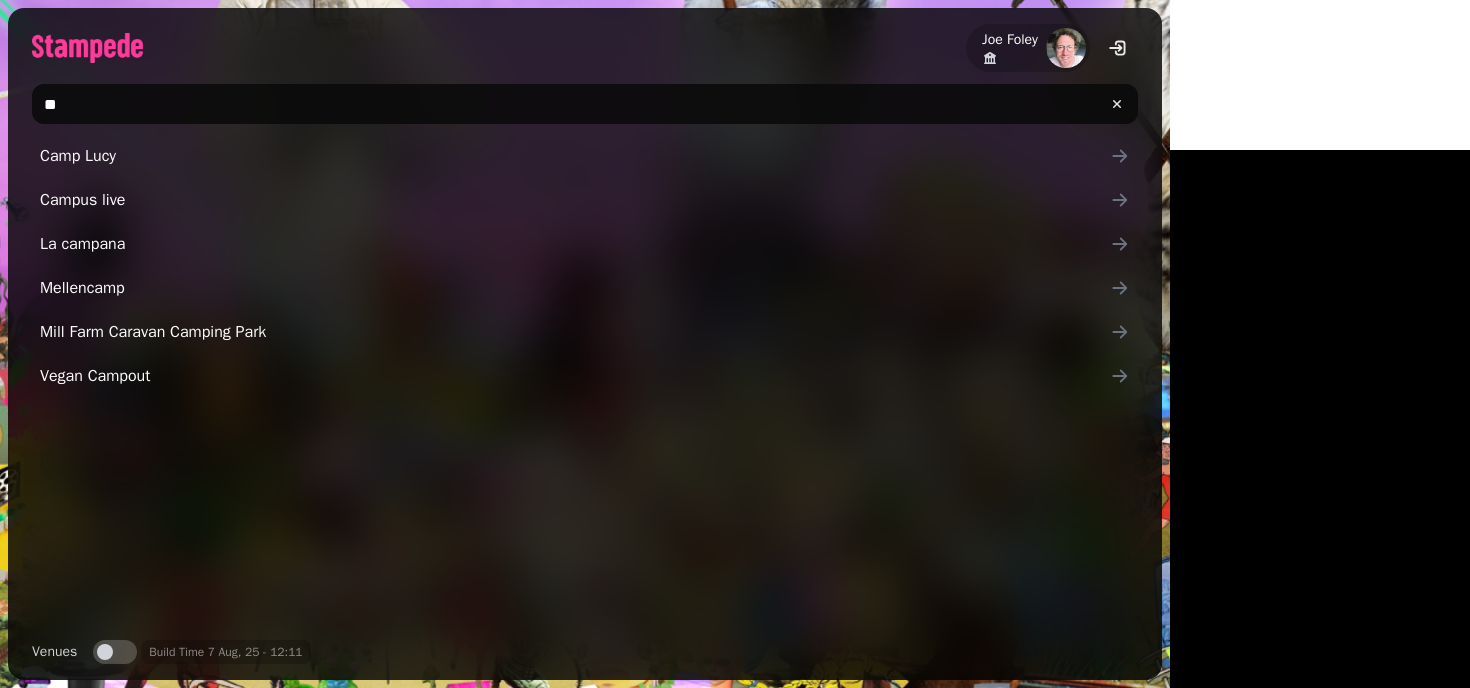 type on "*" 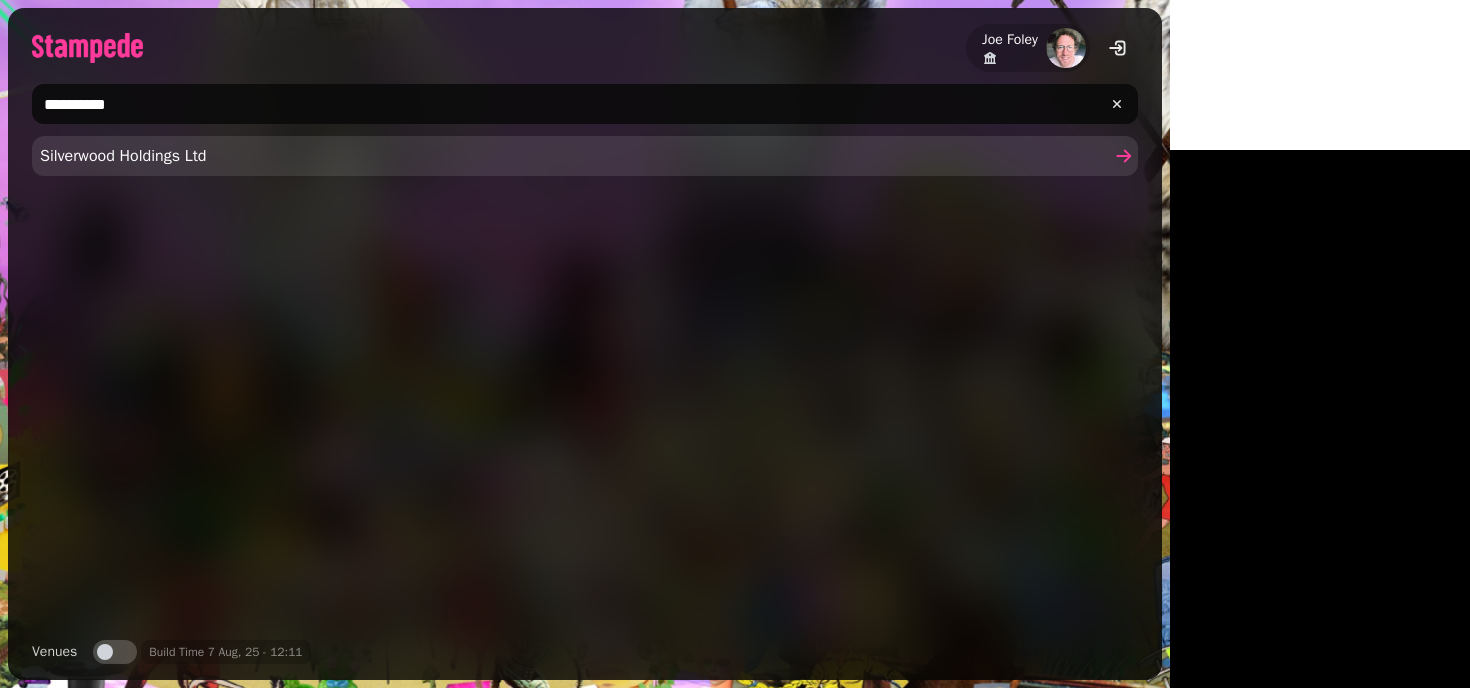 type on "**********" 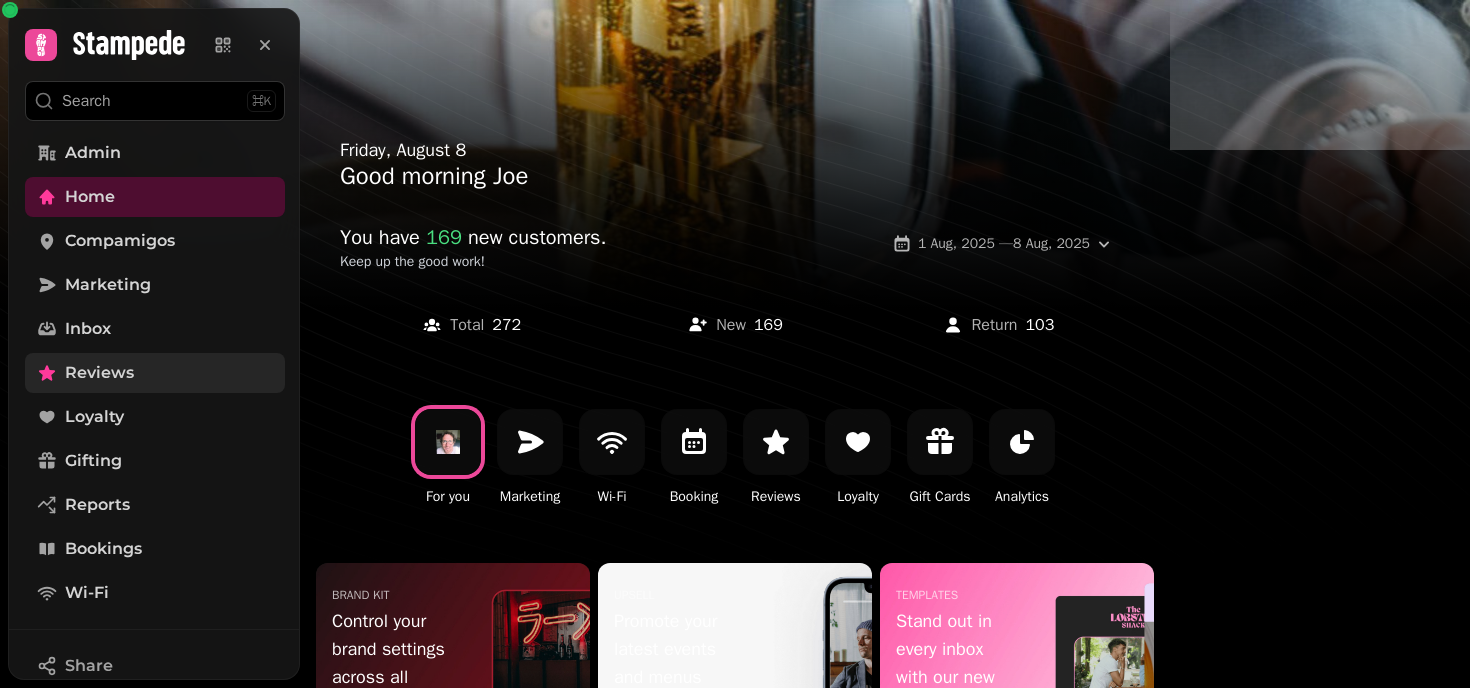 click on "Reviews" at bounding box center (99, 373) 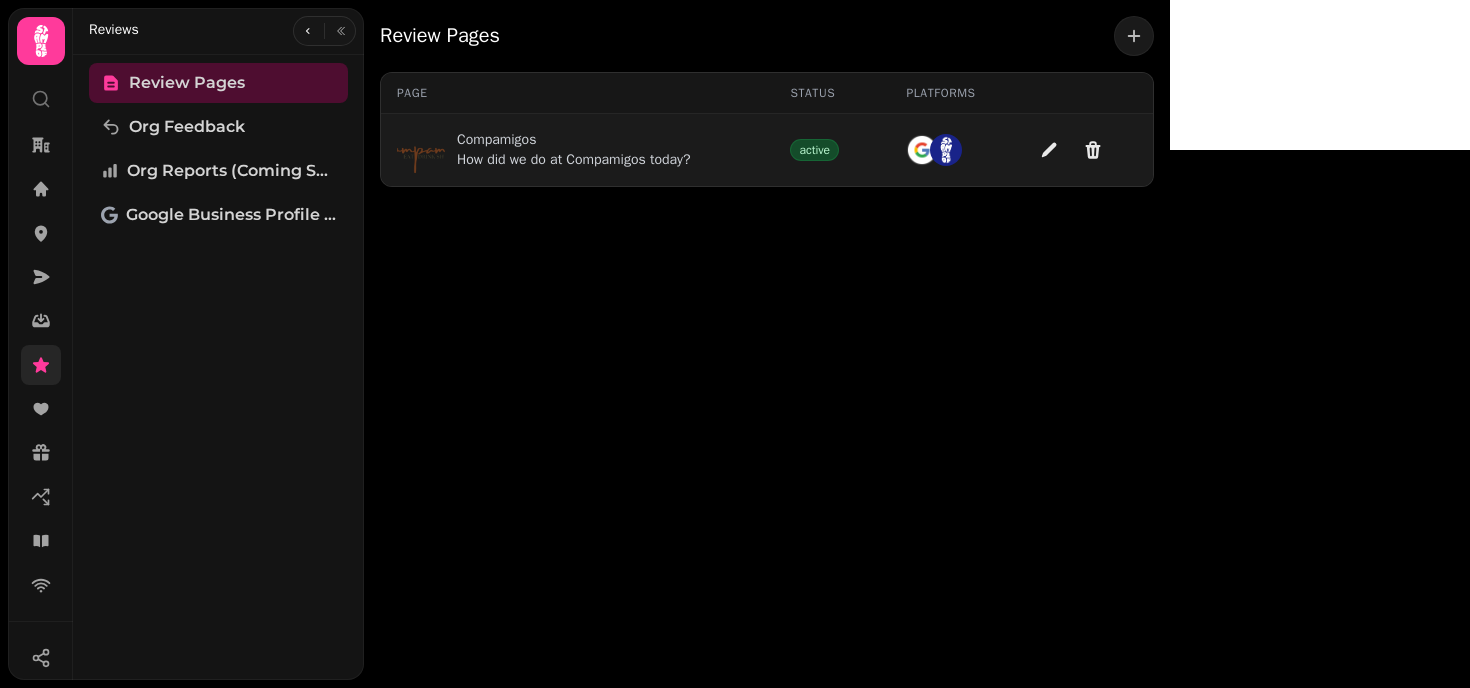 click on "Compamigos How did we do at Compamigos today?" at bounding box center [577, 150] 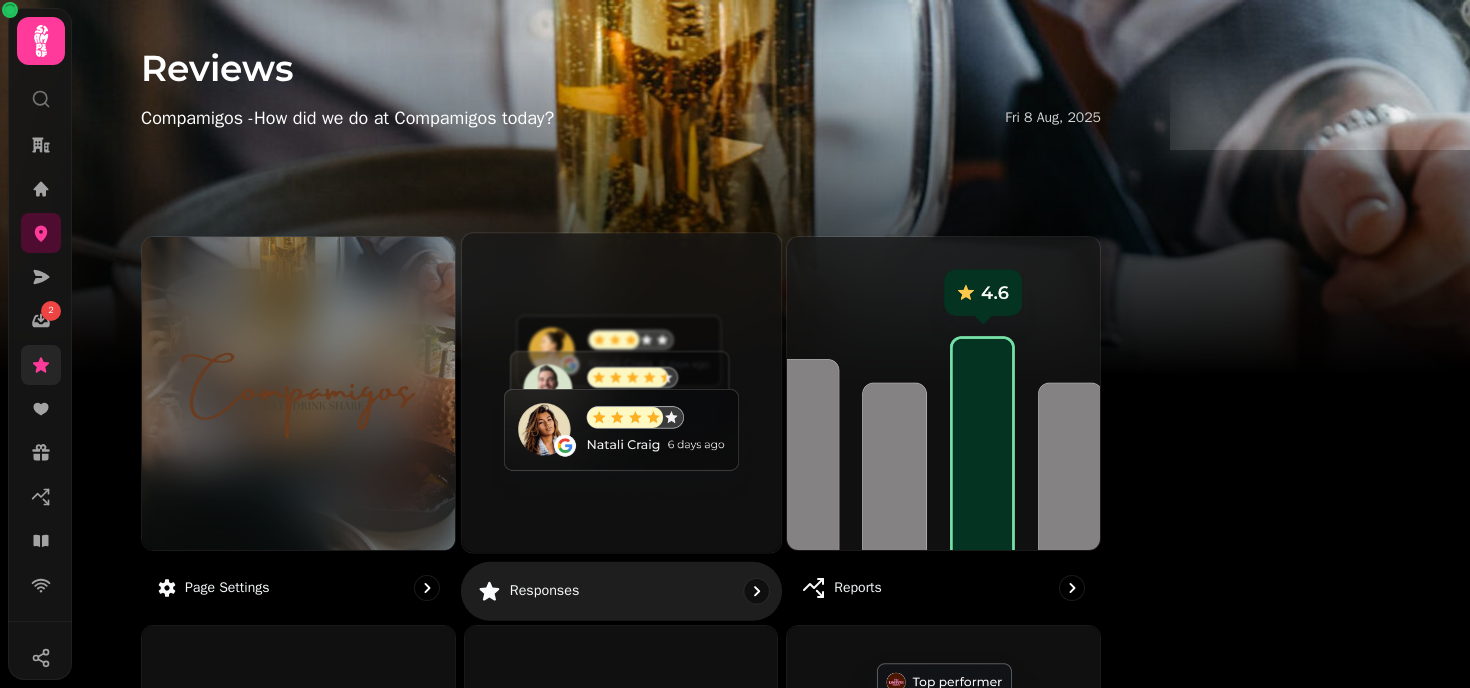 scroll, scrollTop: 25, scrollLeft: 0, axis: vertical 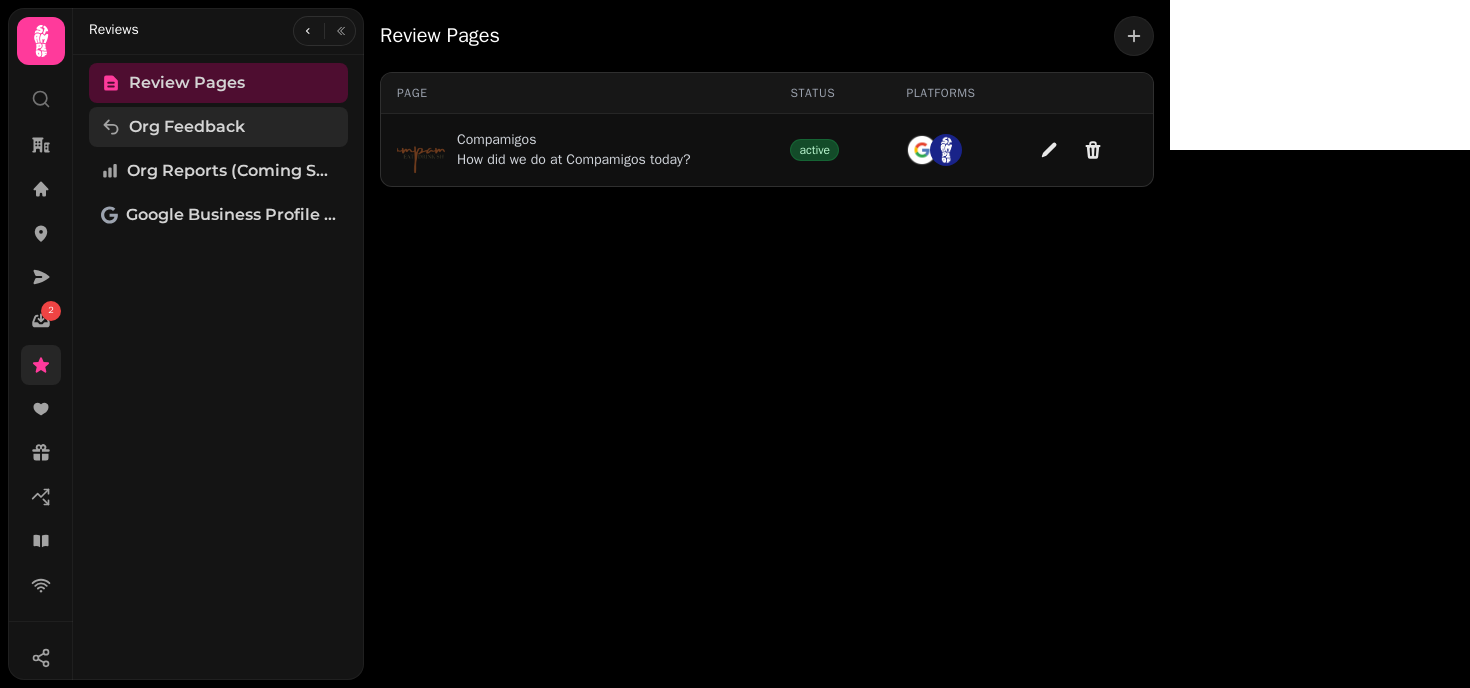 click on "Org Feedback" at bounding box center [187, 127] 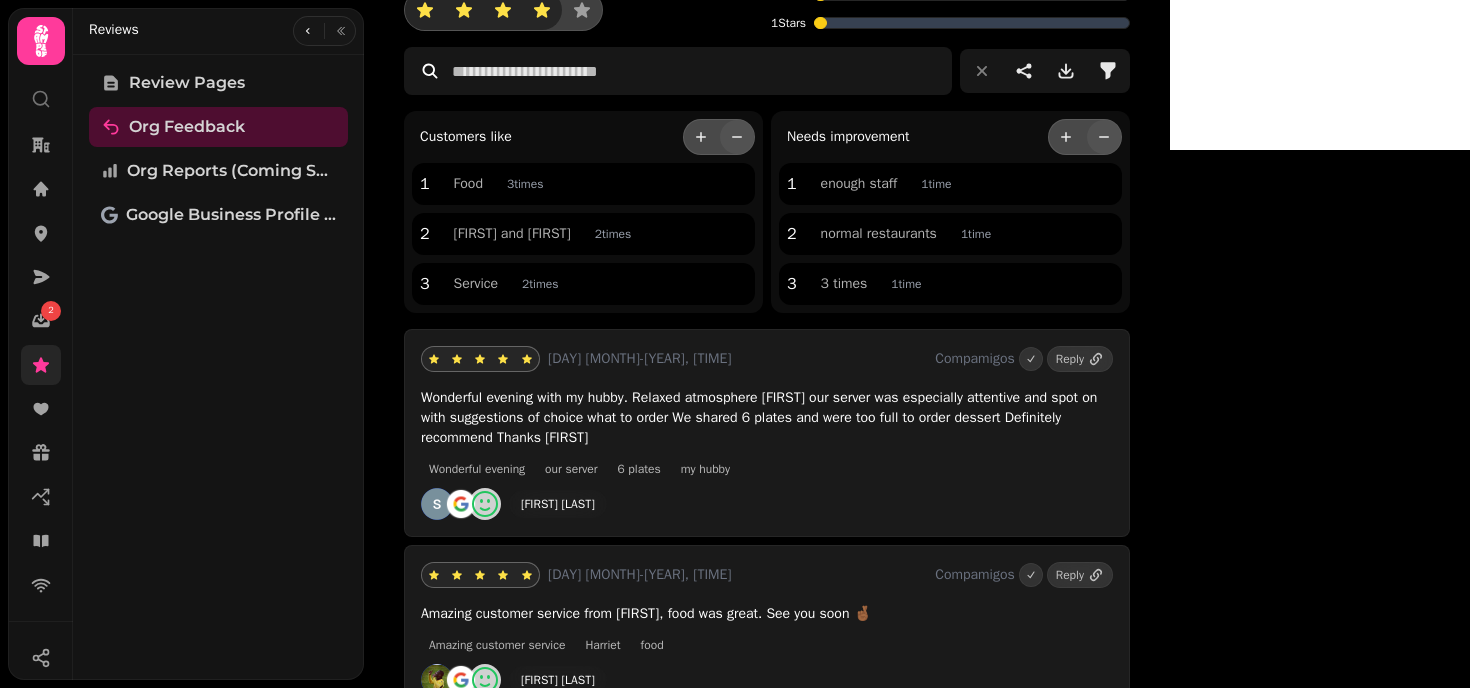 scroll, scrollTop: 188, scrollLeft: 0, axis: vertical 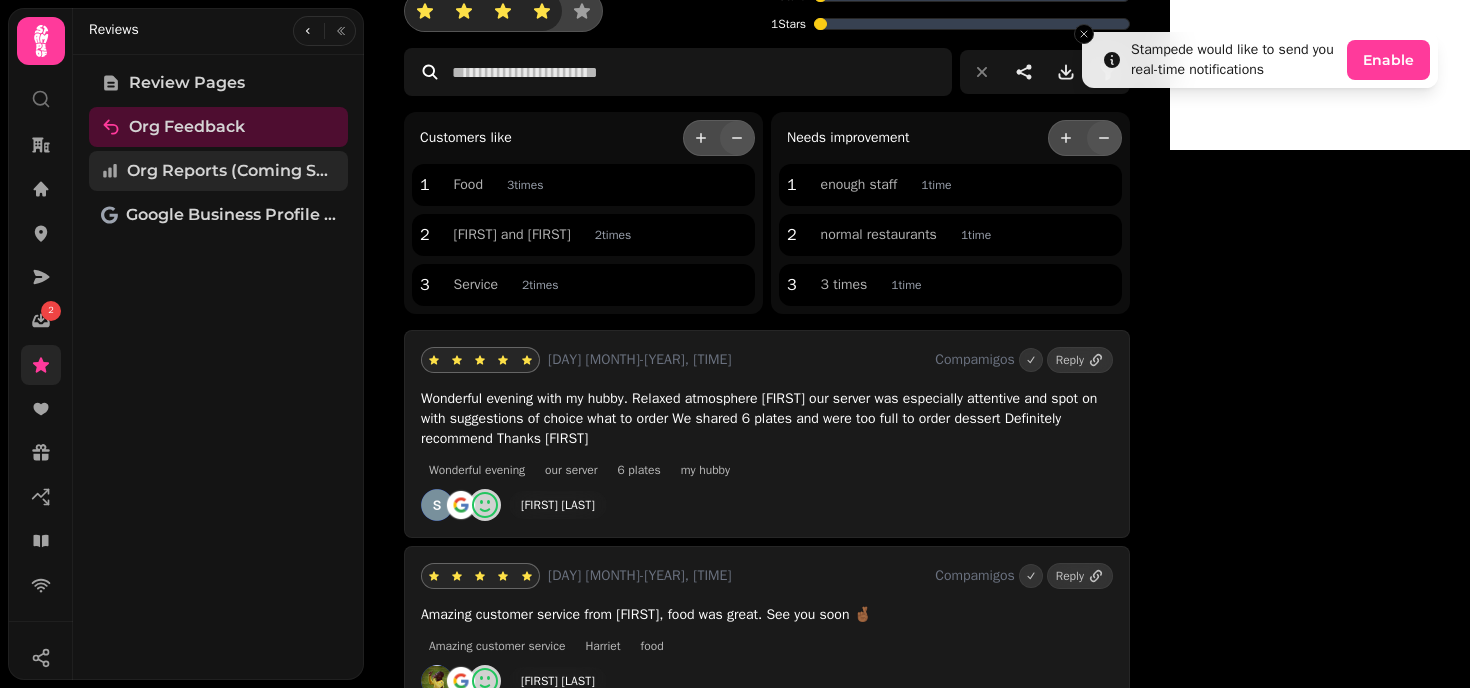 click on "Org Reports (coming soon)" at bounding box center [218, 171] 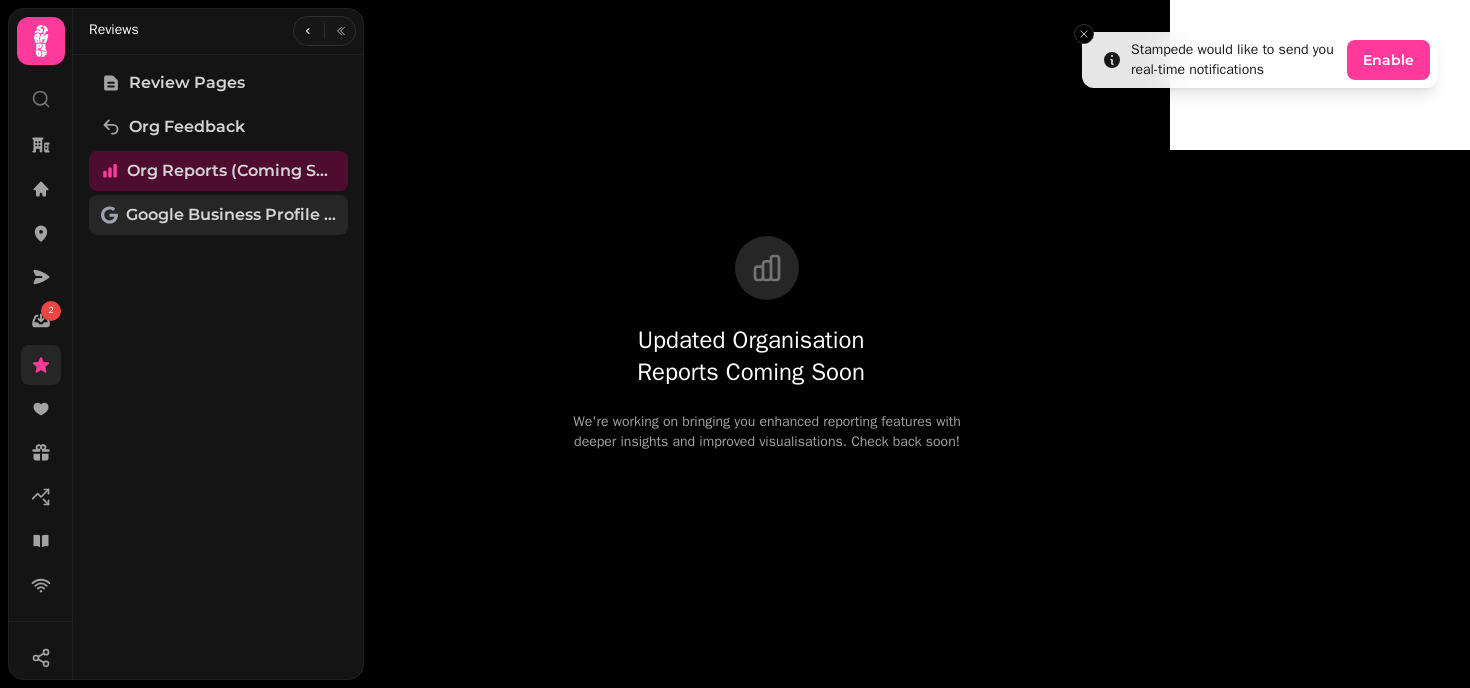 click on "Google Business Profile (Beta)" at bounding box center (231, 215) 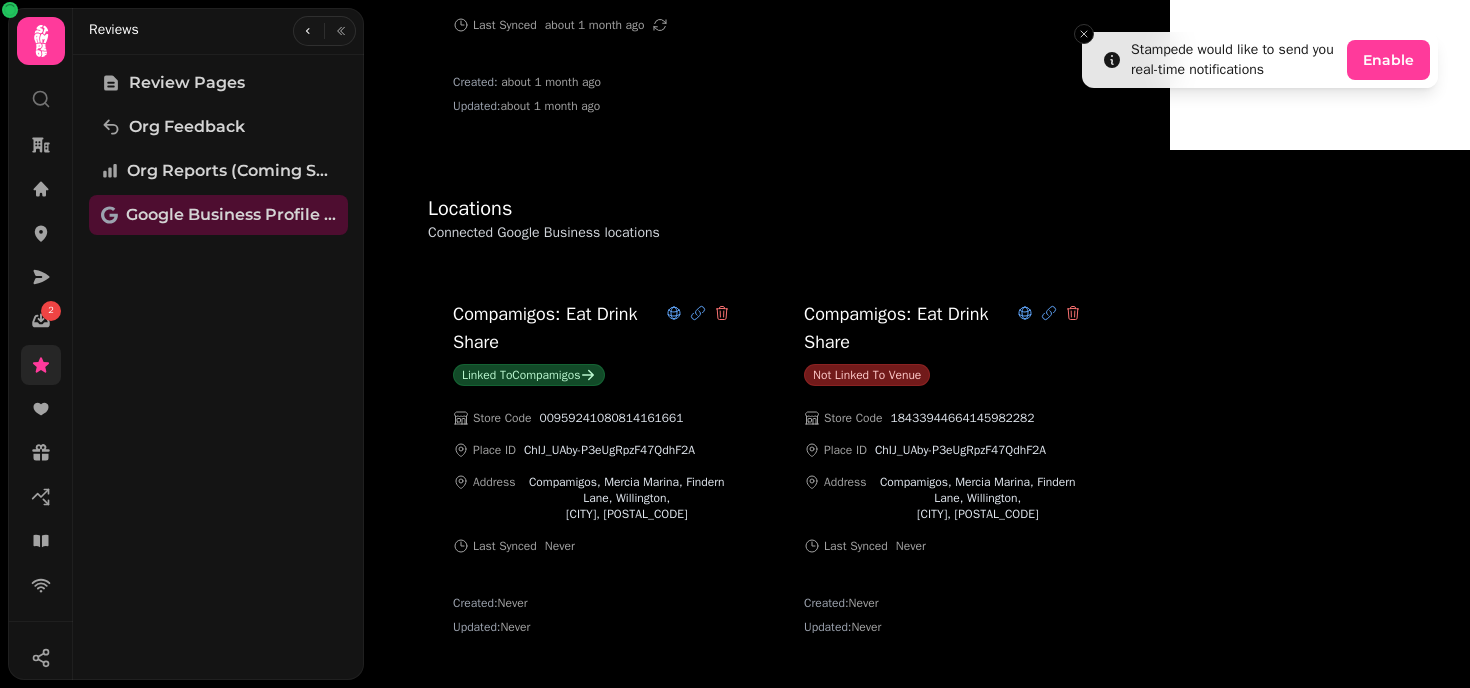 scroll, scrollTop: 310, scrollLeft: 0, axis: vertical 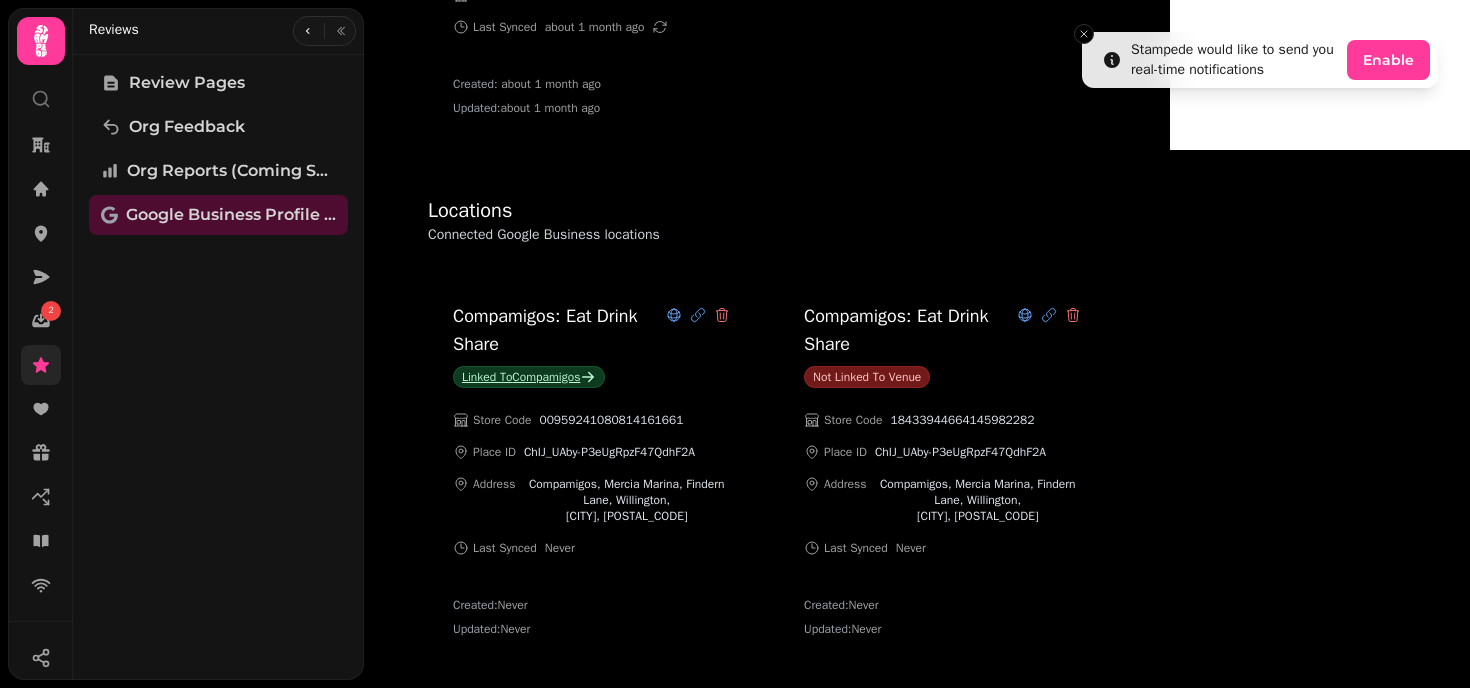 click on "Linked to  Compamigos" at bounding box center (529, 377) 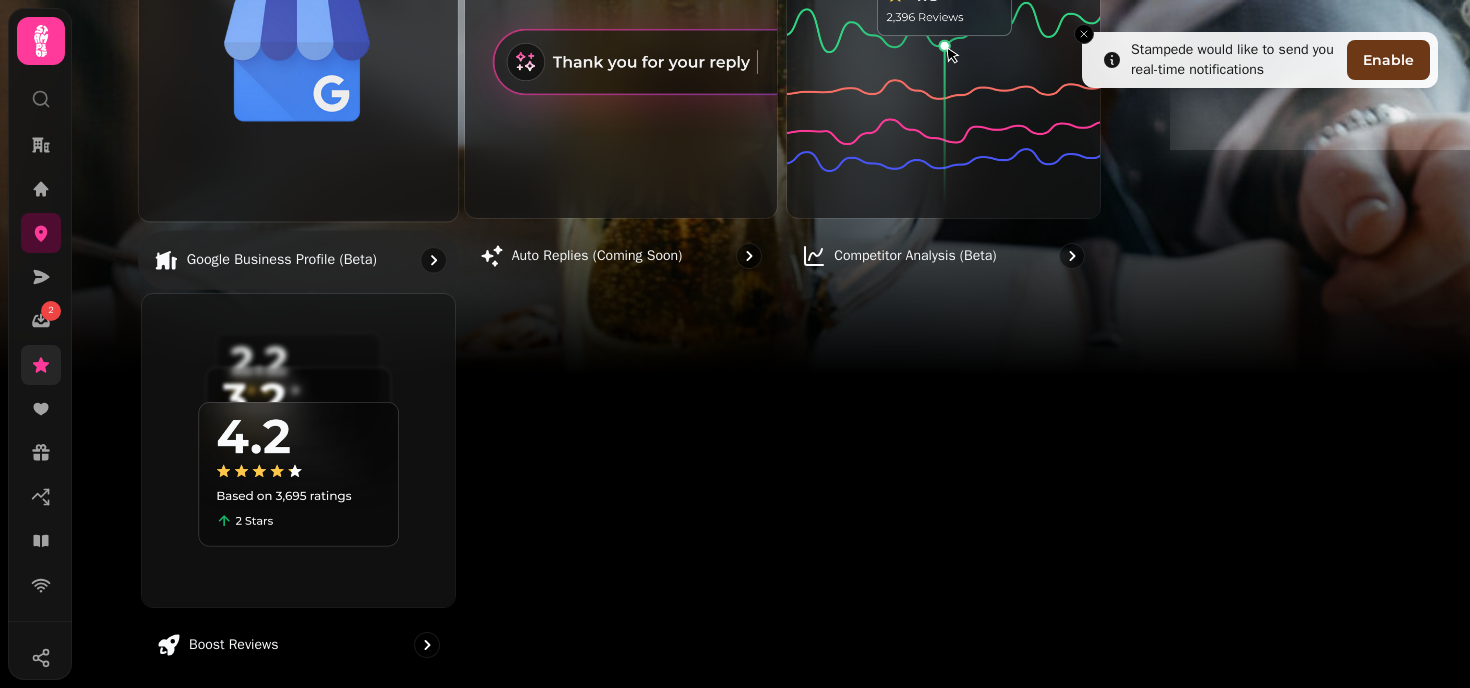 scroll, scrollTop: 722, scrollLeft: 0, axis: vertical 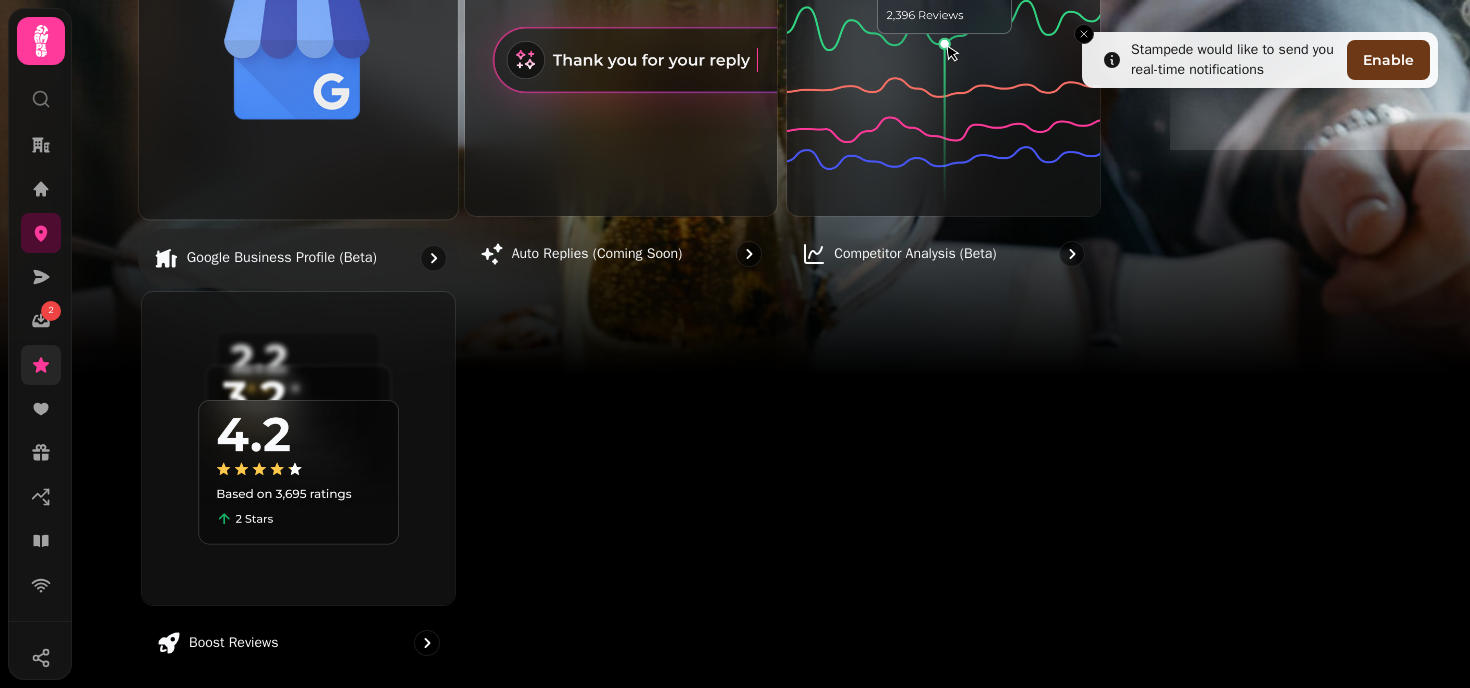 click at bounding box center [298, 59] 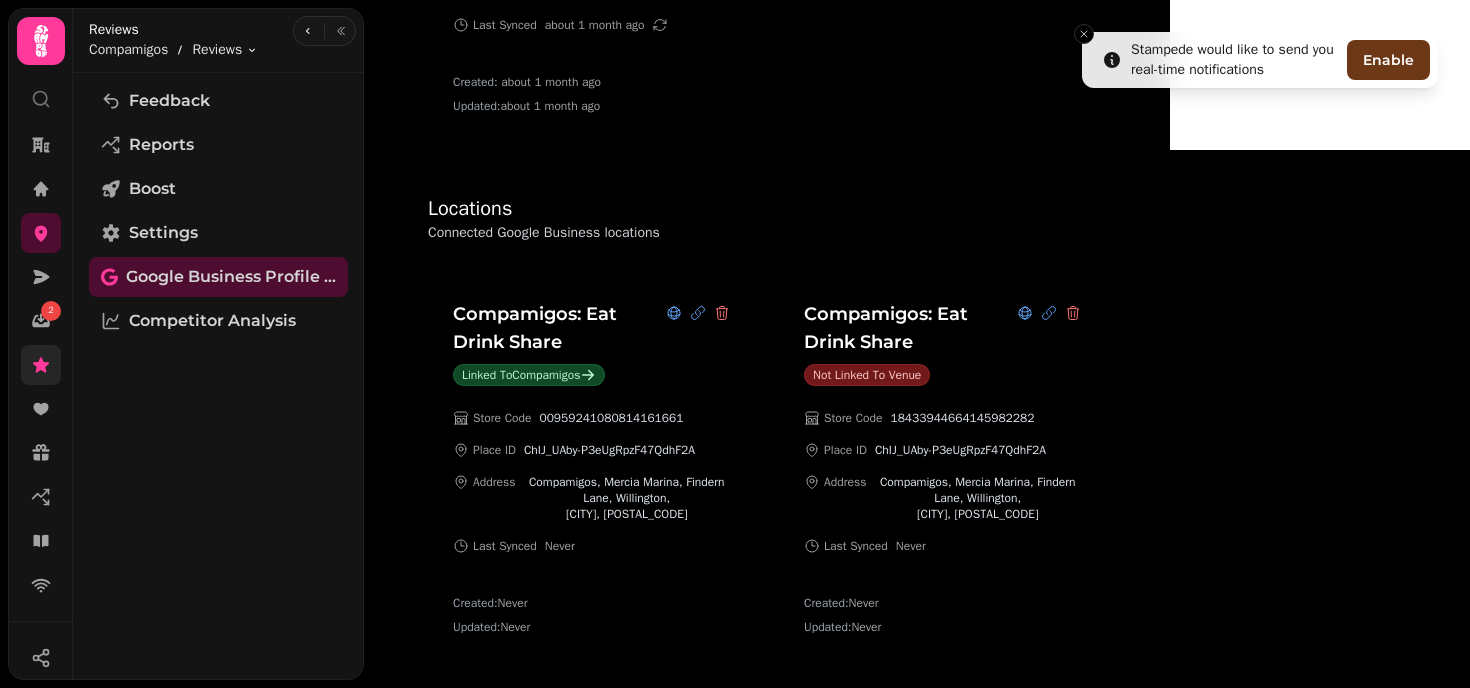 scroll, scrollTop: 311, scrollLeft: 0, axis: vertical 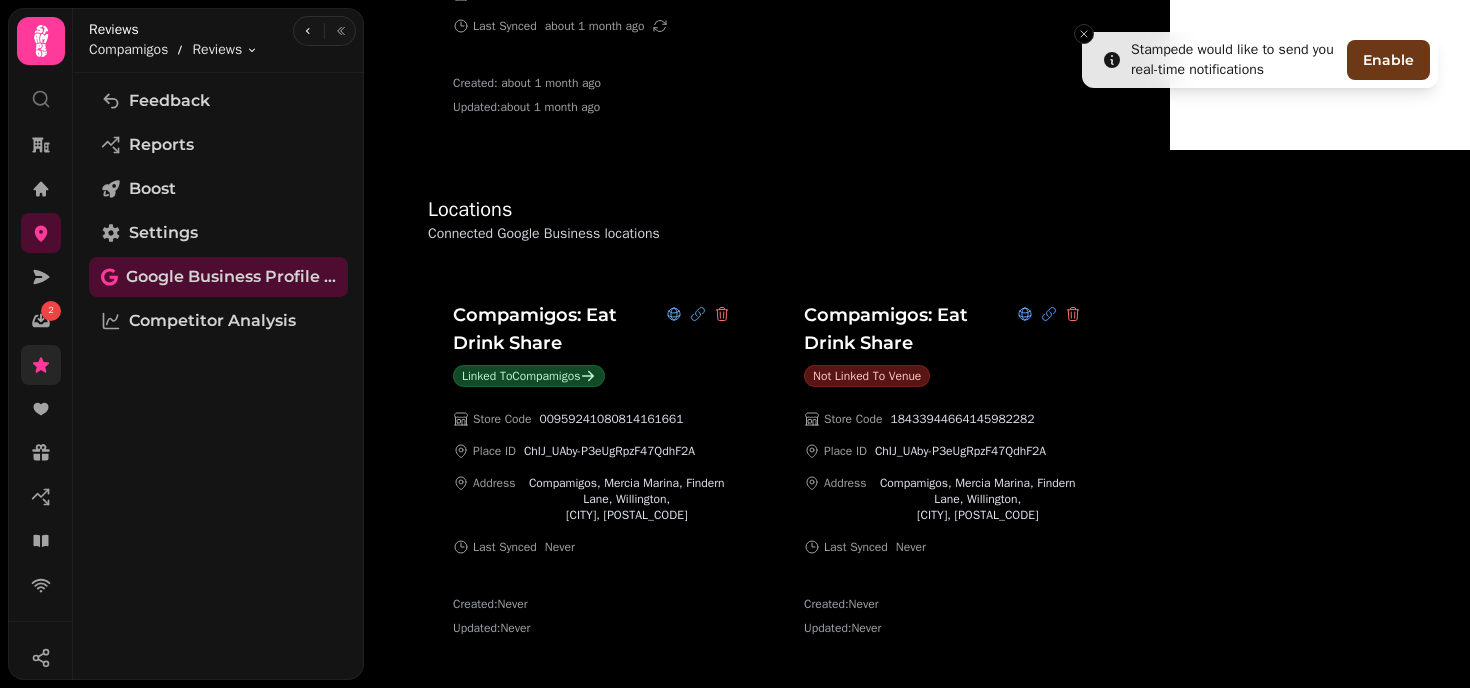 click on "Not linked to venue" at bounding box center [867, 376] 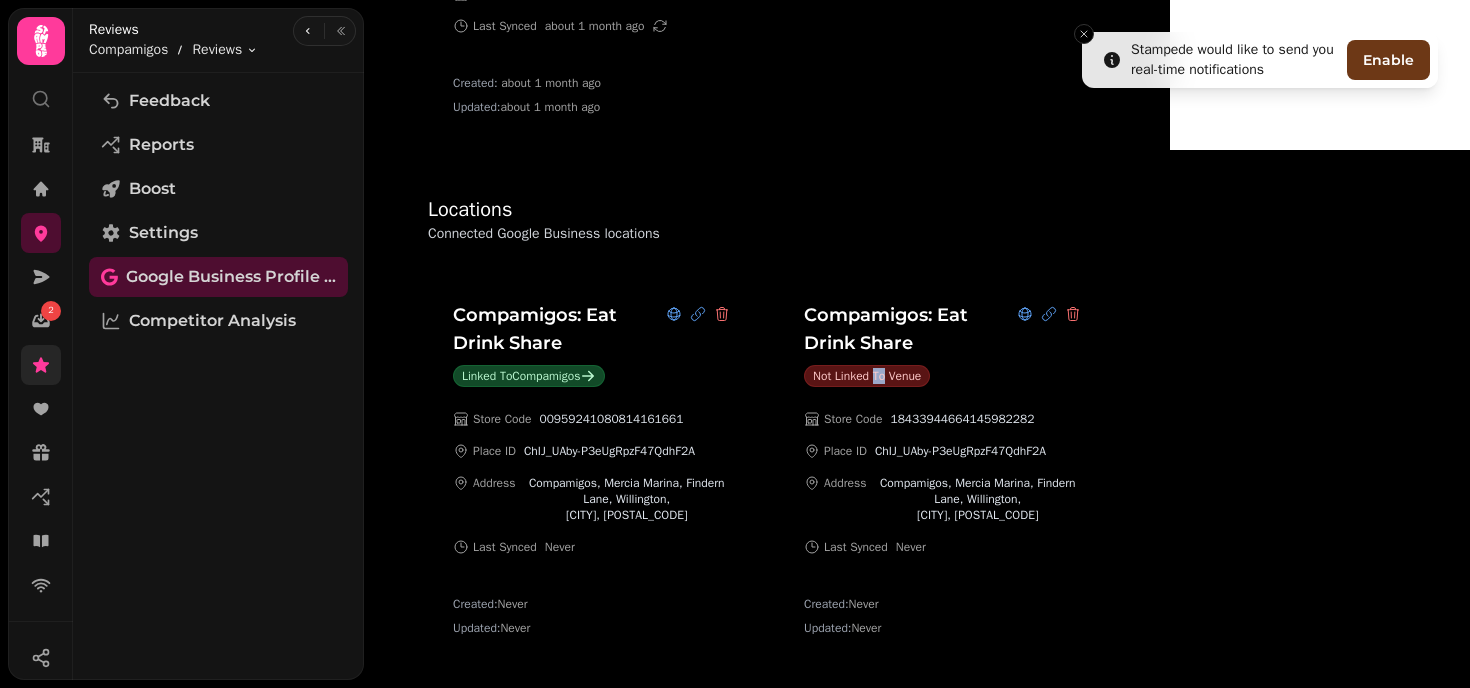 click on "Not linked to venue" at bounding box center [867, 376] 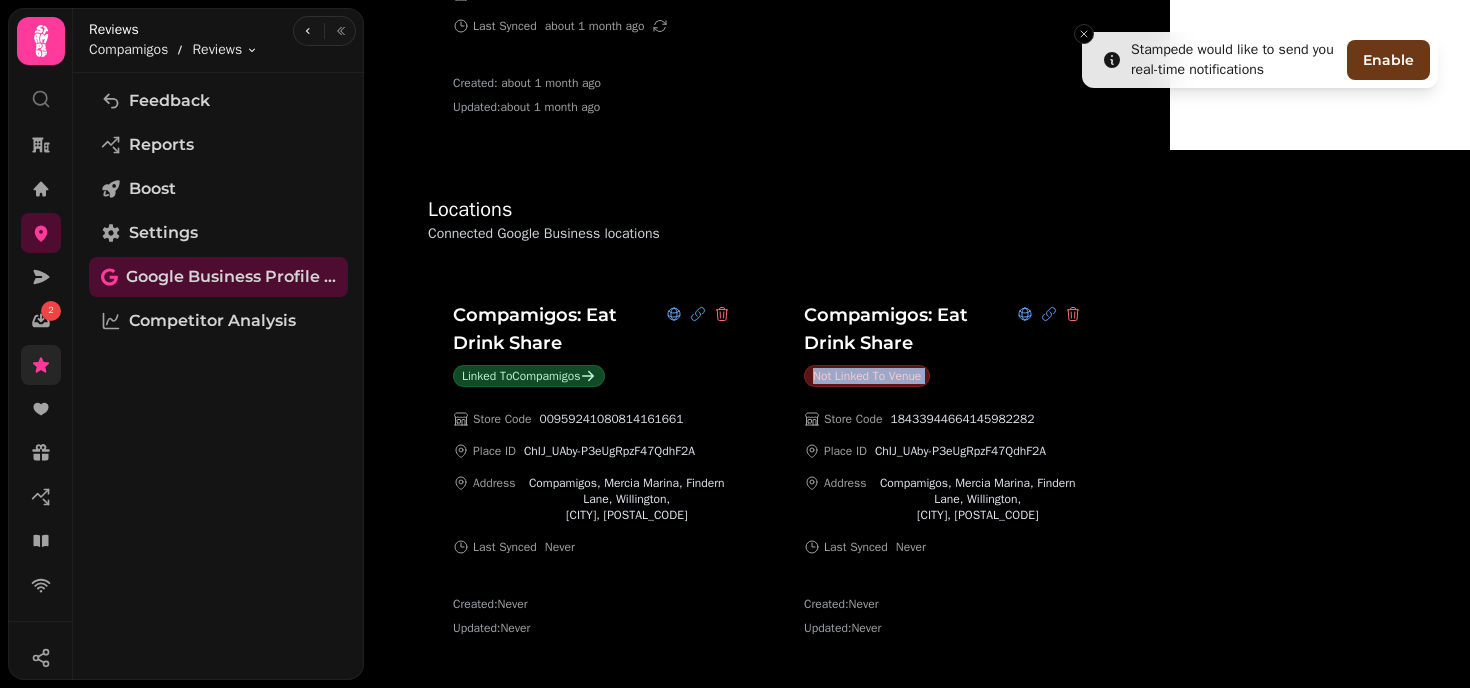 click on "Not linked to venue" at bounding box center [867, 376] 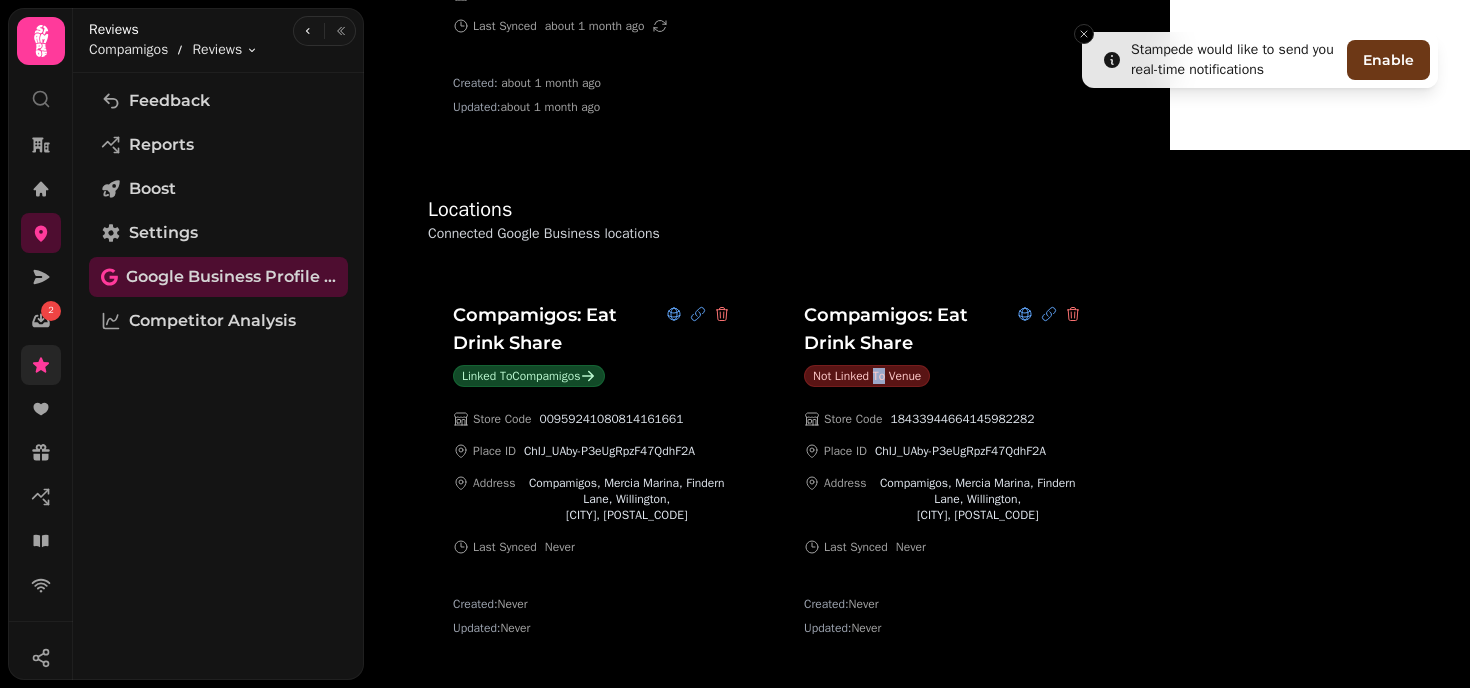 click on "Not linked to venue" at bounding box center (867, 376) 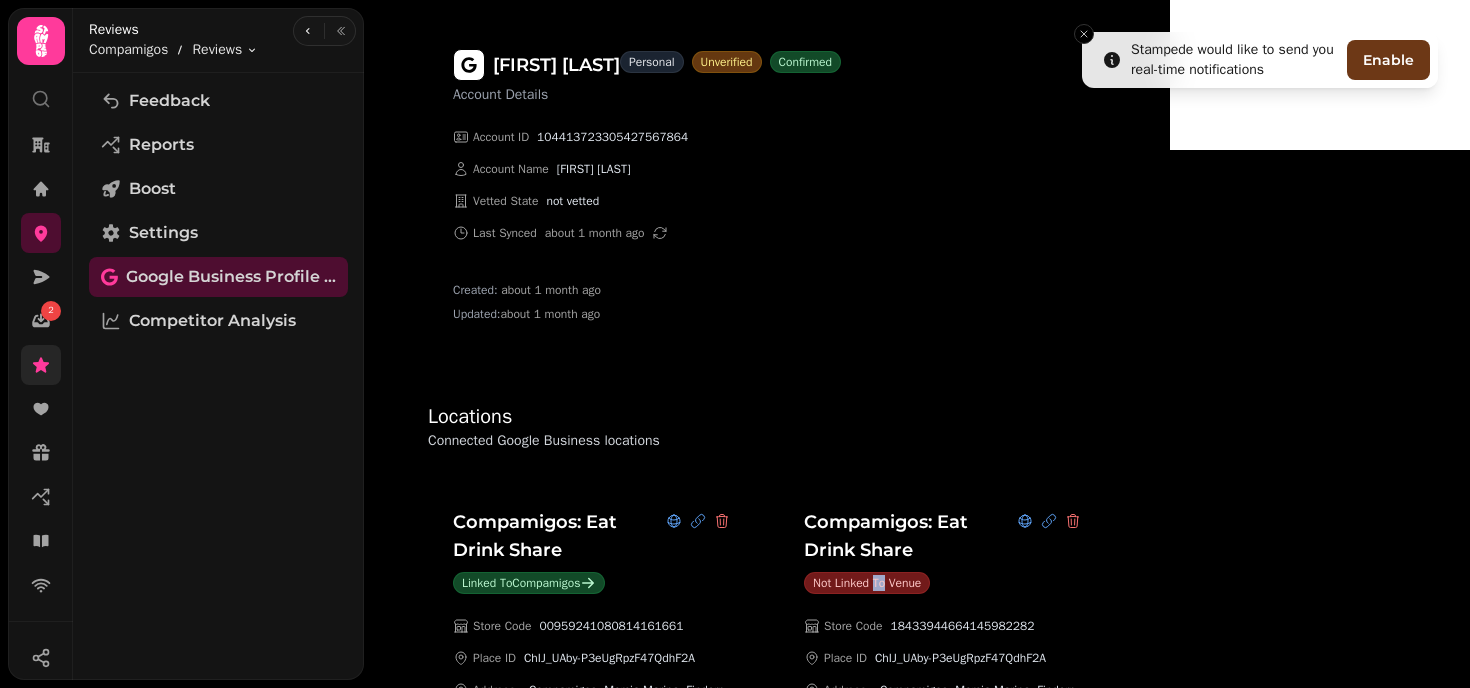 scroll, scrollTop: 0, scrollLeft: 0, axis: both 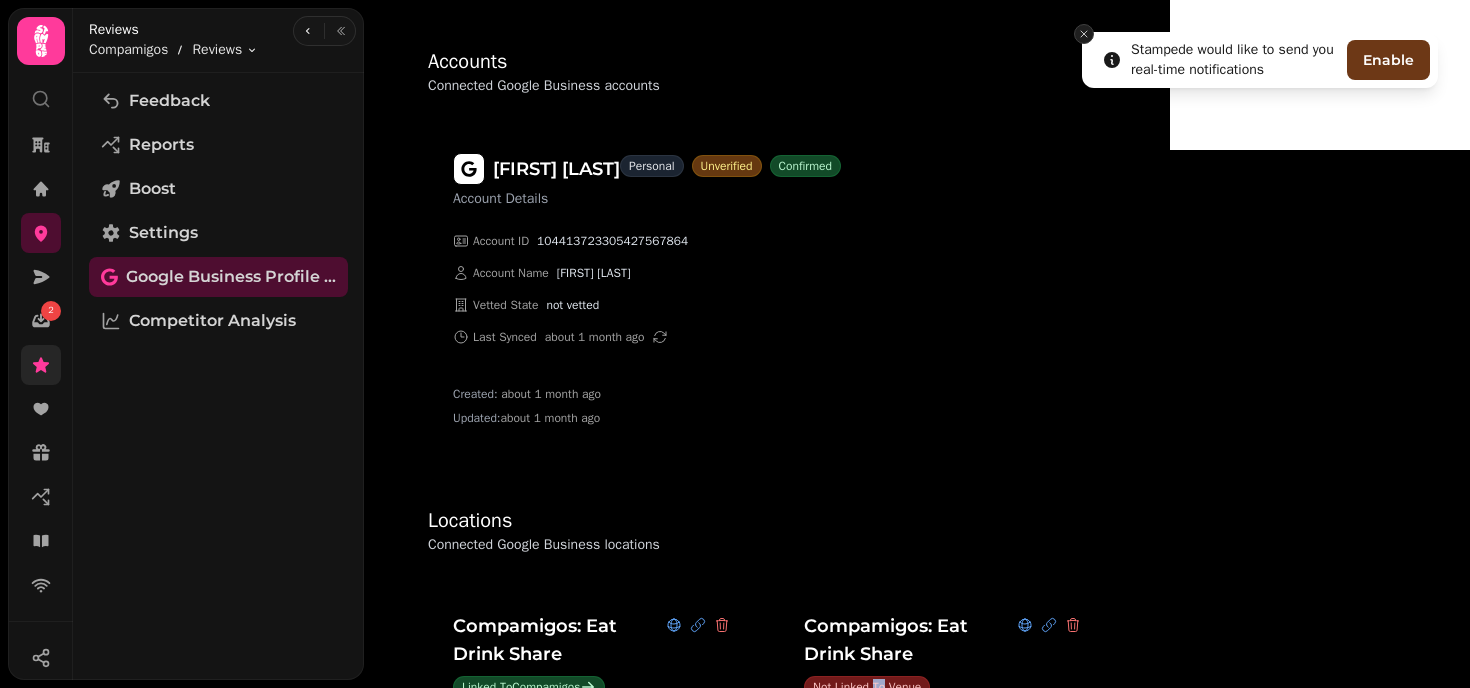click 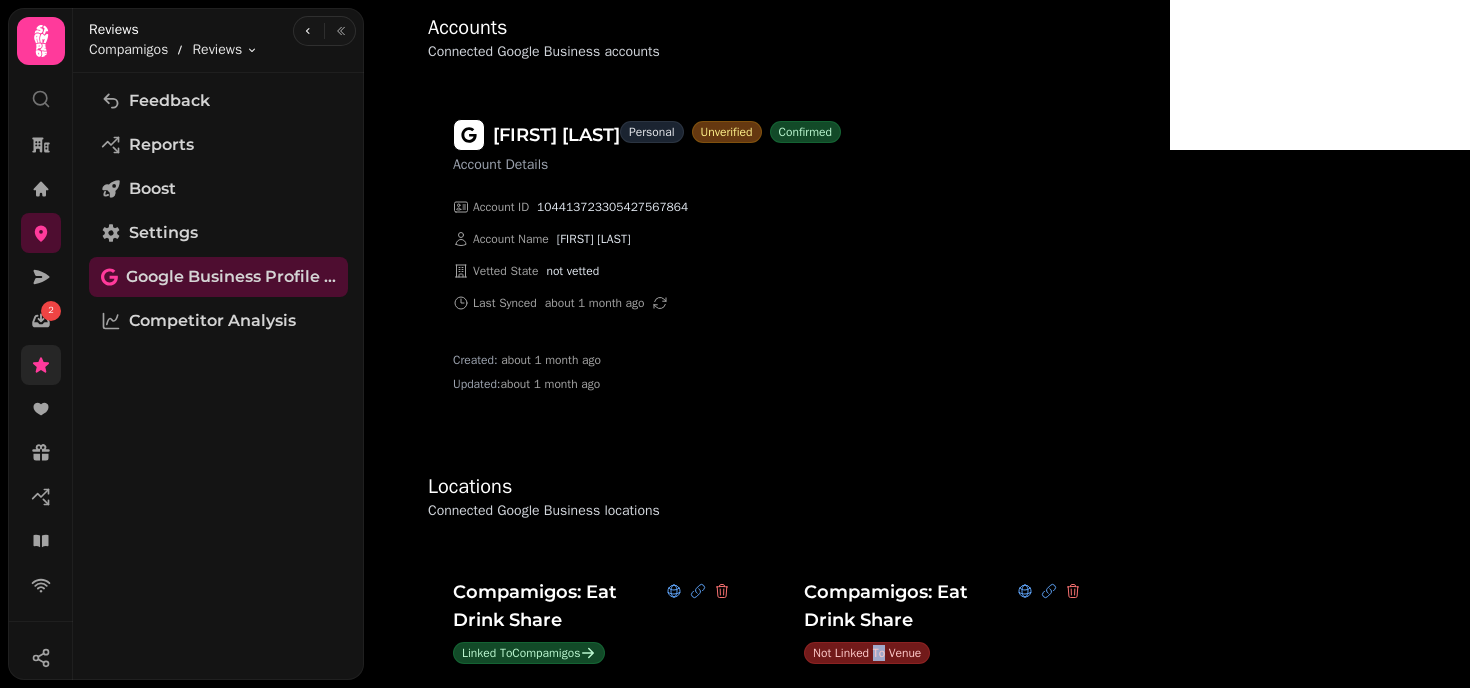 scroll, scrollTop: 38, scrollLeft: 0, axis: vertical 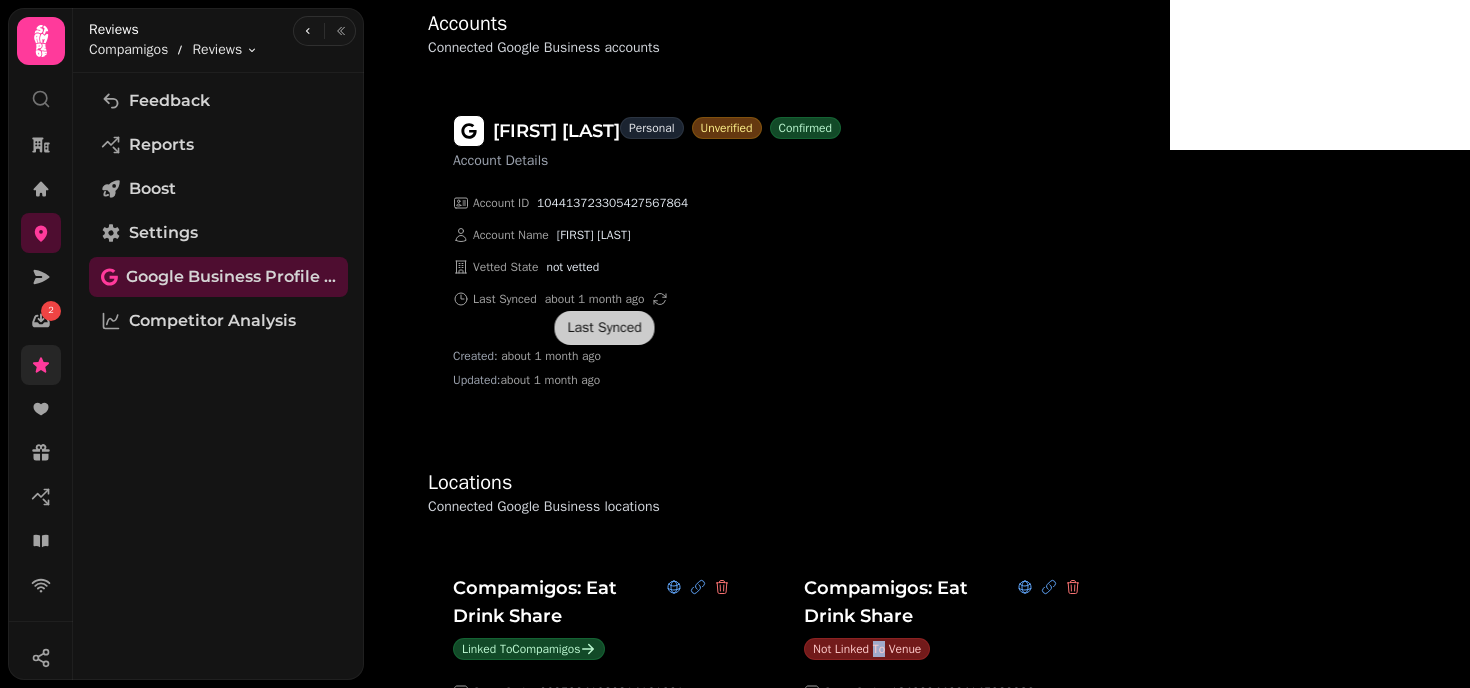 click 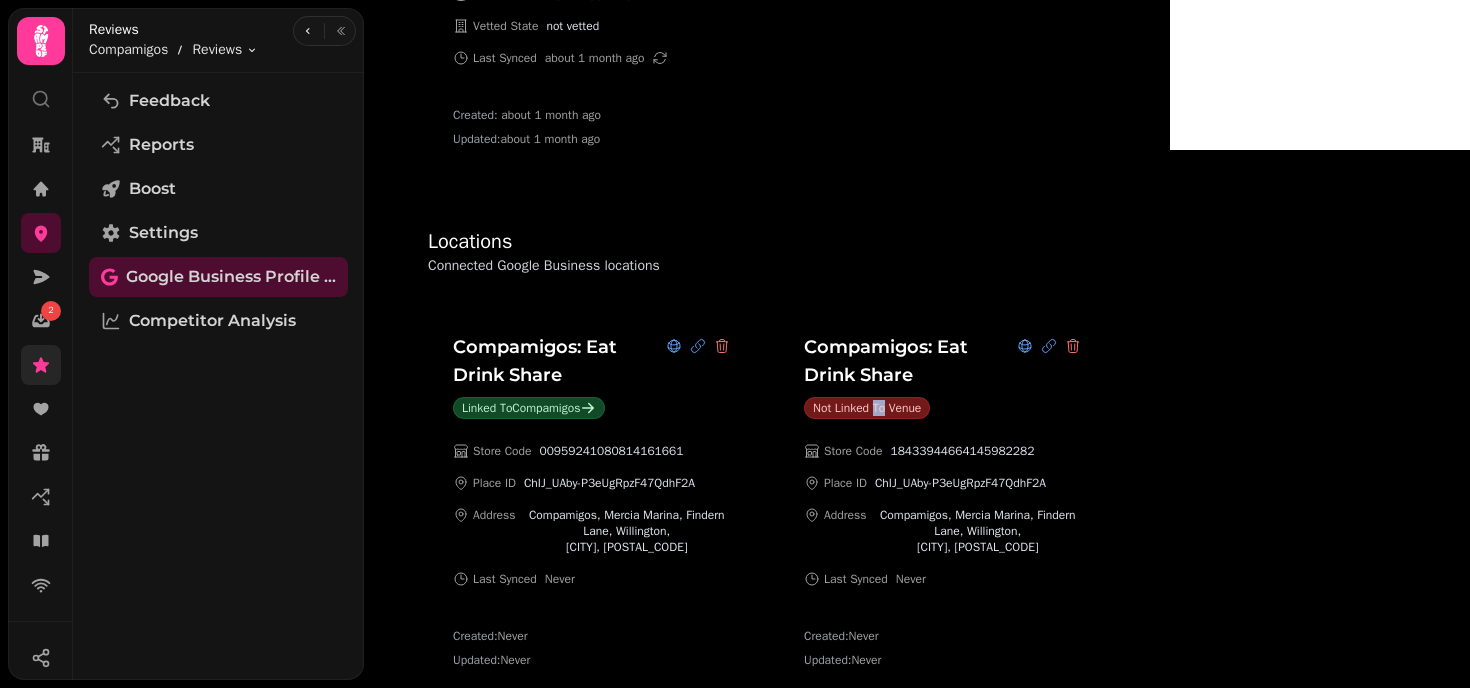 scroll, scrollTop: 277, scrollLeft: 0, axis: vertical 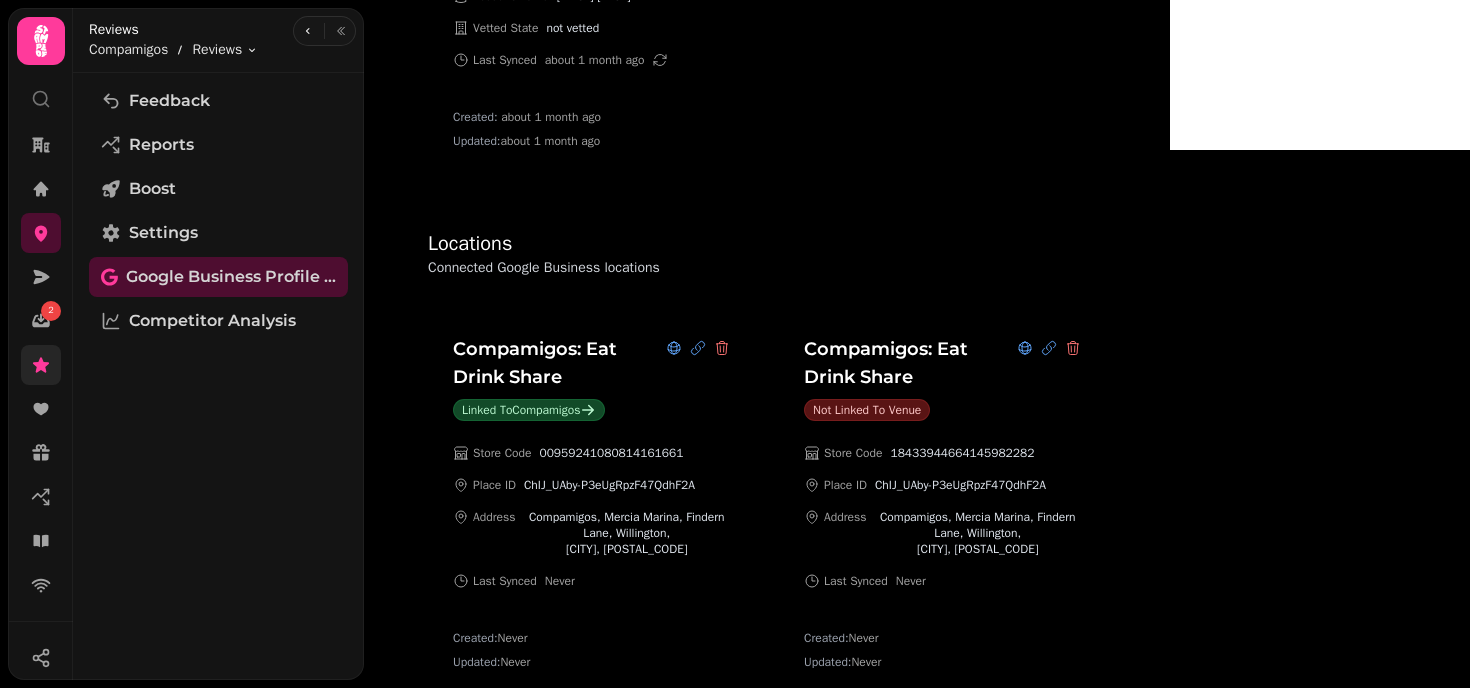 click on "Not linked to venue" at bounding box center (867, 410) 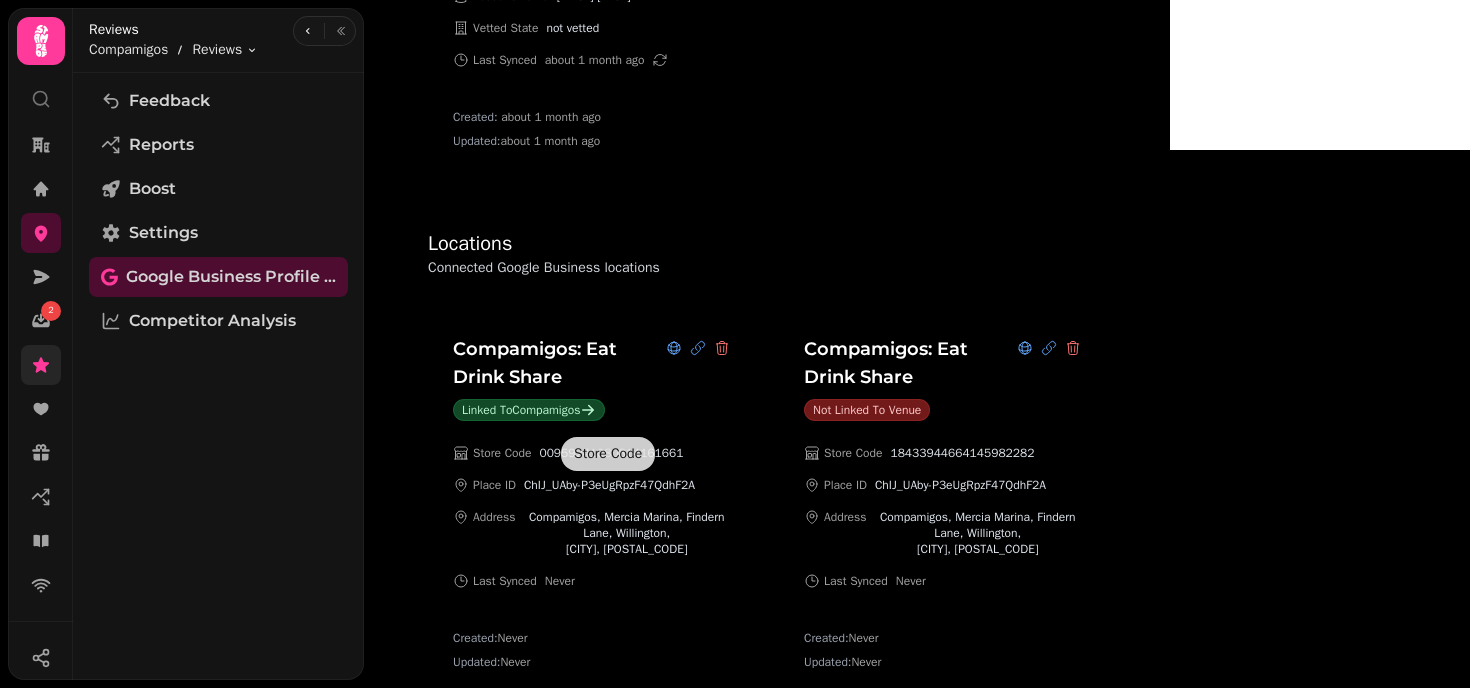 click on "00959241080814161661" at bounding box center [611, 453] 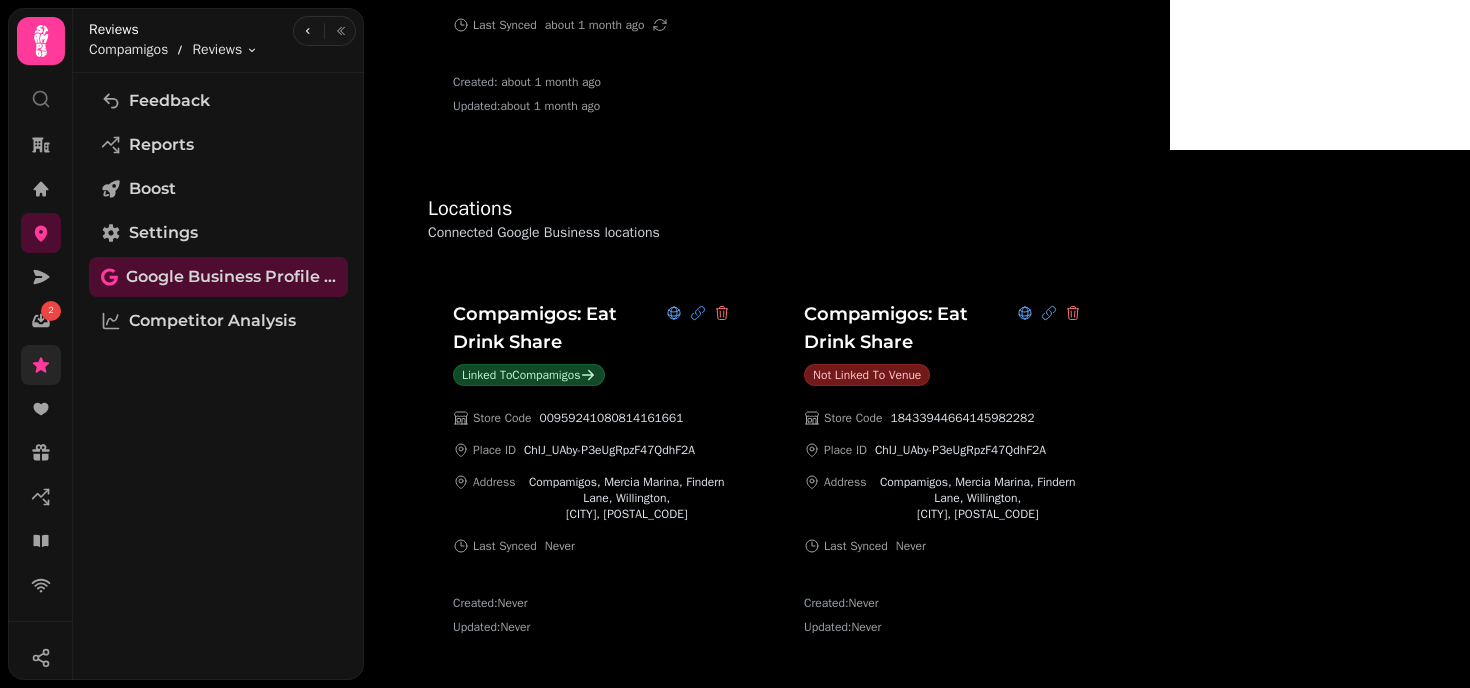 scroll, scrollTop: 308, scrollLeft: 0, axis: vertical 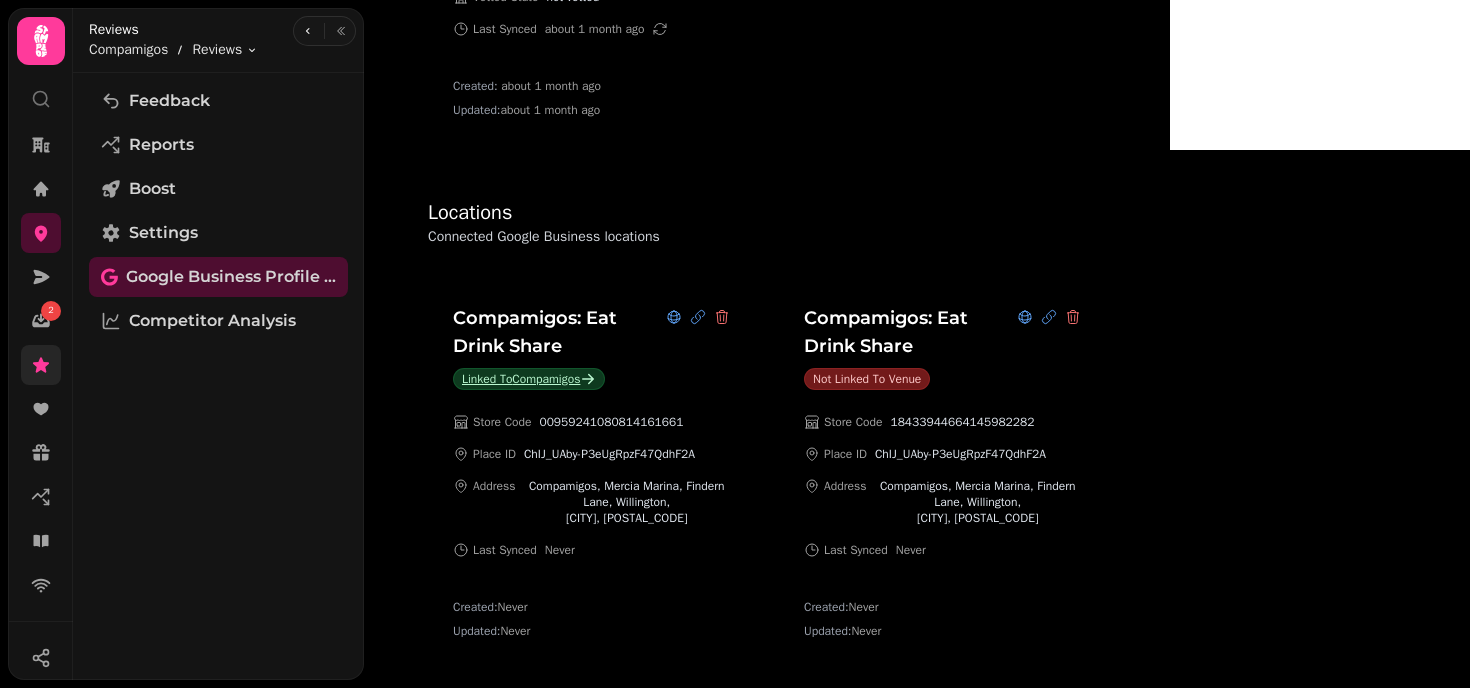 click on "Linked to  Compamigos" at bounding box center [529, 379] 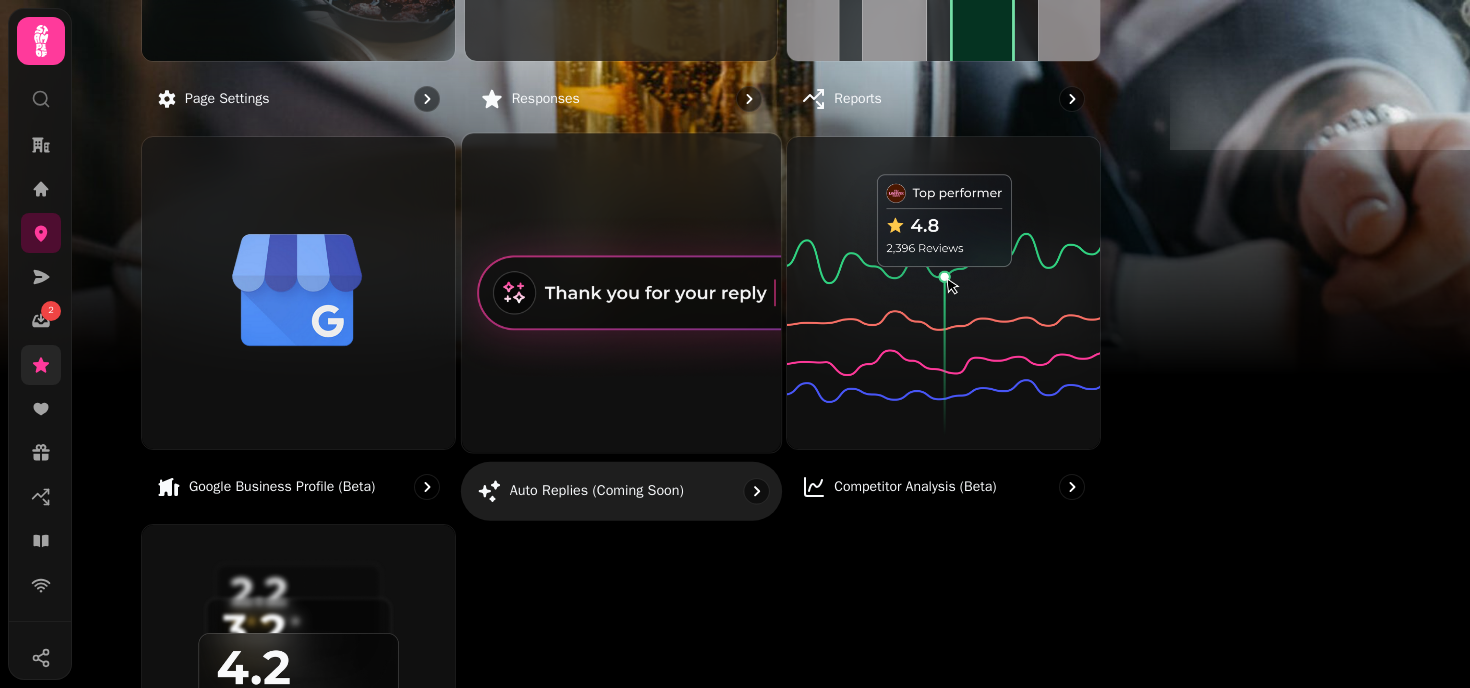 scroll, scrollTop: 614, scrollLeft: 0, axis: vertical 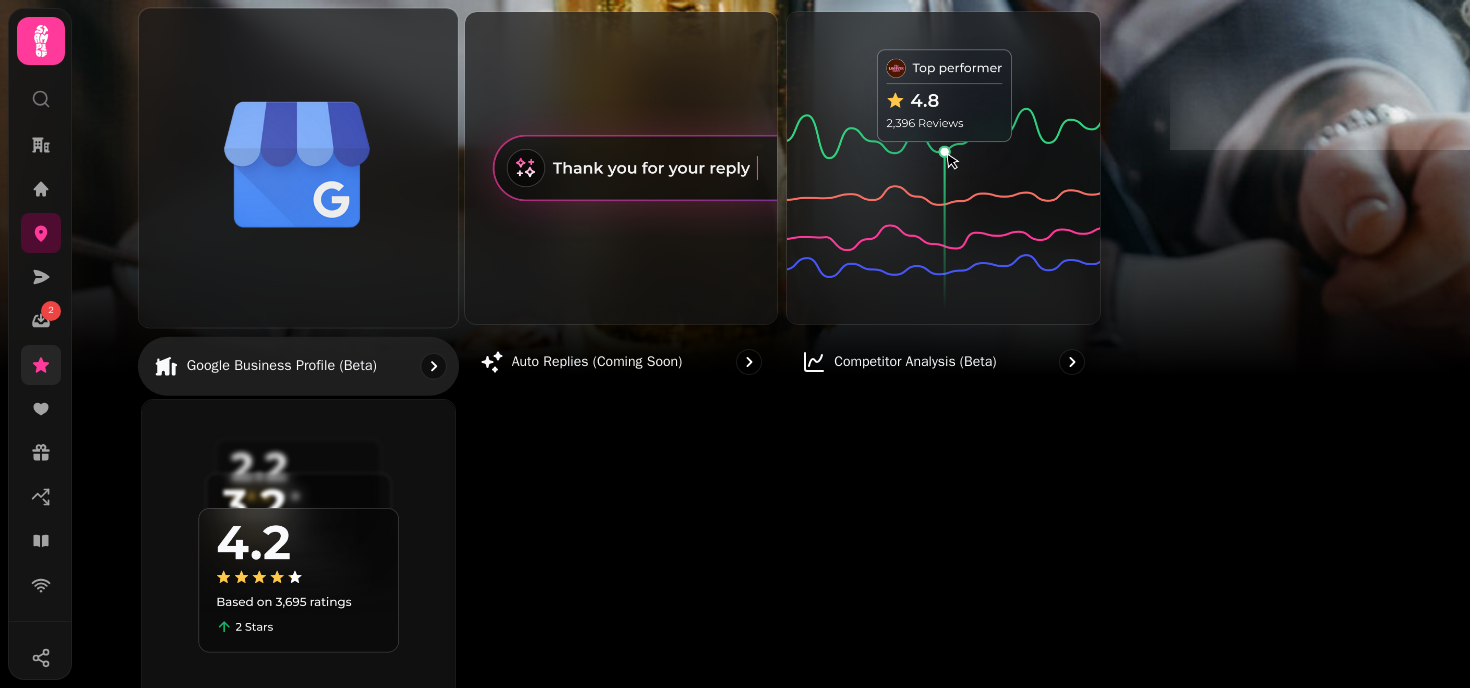 click at bounding box center (298, 167) 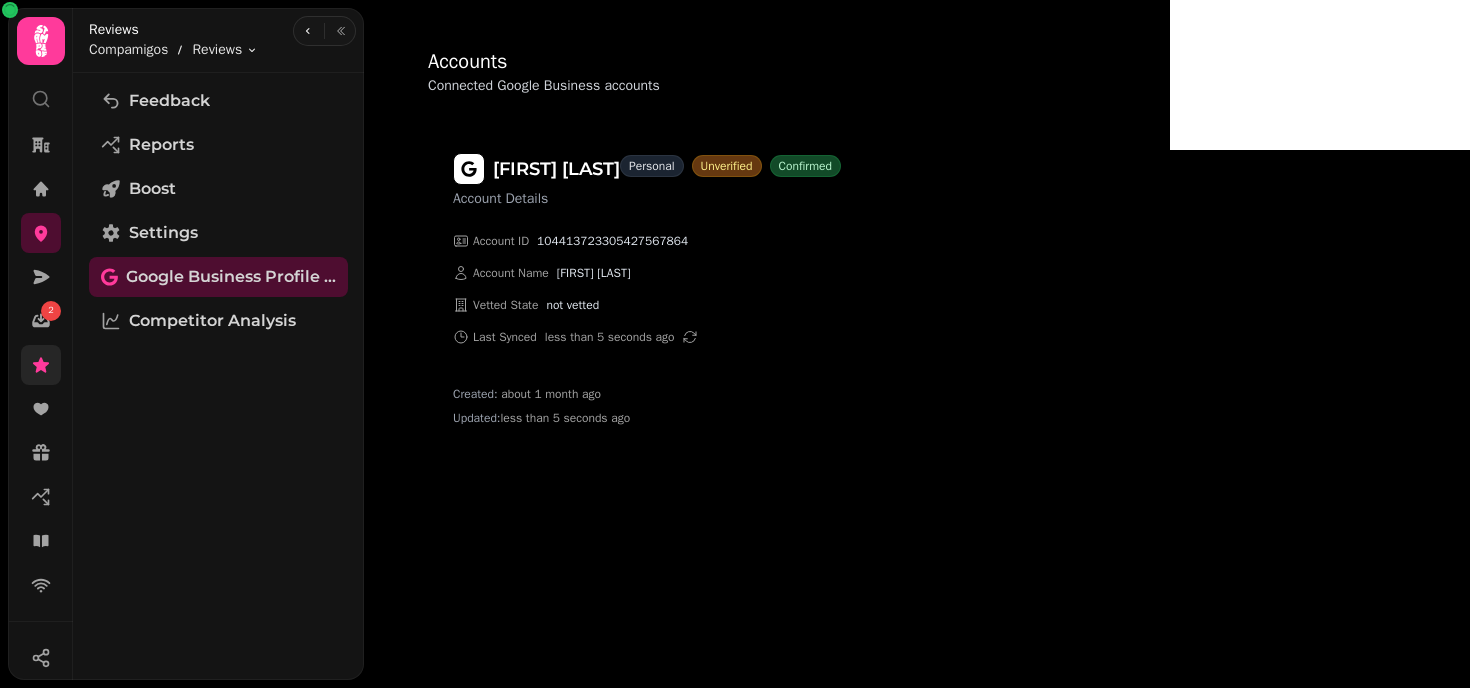 scroll, scrollTop: 0, scrollLeft: 0, axis: both 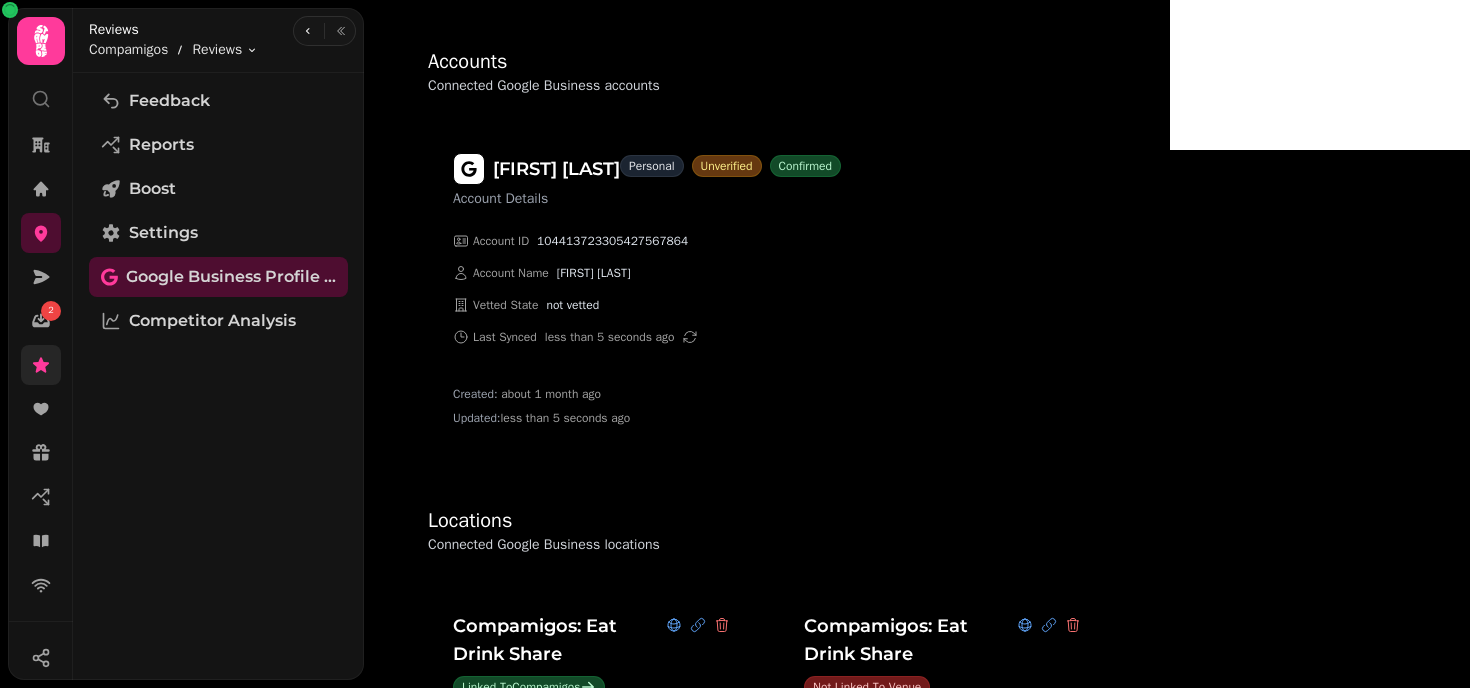 click on "Accounts Connected Google Business accounts Amy Petitjean Account Details personal unverified Confirmed Account ID 104413723305427567864 Account Name Amy Petitjean Vetted State not vetted Last Synced less than 5 seconds ago Created:   about 1 month ago Updated:  less than 5 seconds ago Locations Connected Google Business locations Compamigos: Eat Drink Share Linked to  Compamigos Store Code 00959241080814161661 Place ID ChIJ_UAby-P3eUgRpzF47QdhF2A Address Compamigos, Mercia Marina, Findern Lane, Willington, Derby, DE65 6DW Last Synced Never Created:  Never Updated:  Never Compamigos: Eat Drink Share Not linked to venue Store Code 18433944664145982282 Place ID ChIJ_UAby-P3eUgRpzF47QdhF2A Address Compamigos, Mercia Marina, Findern Lane, Willington, Derby, DE65 6DW Last Synced Never Created:  Never Updated:  Never" at bounding box center (767, 522) 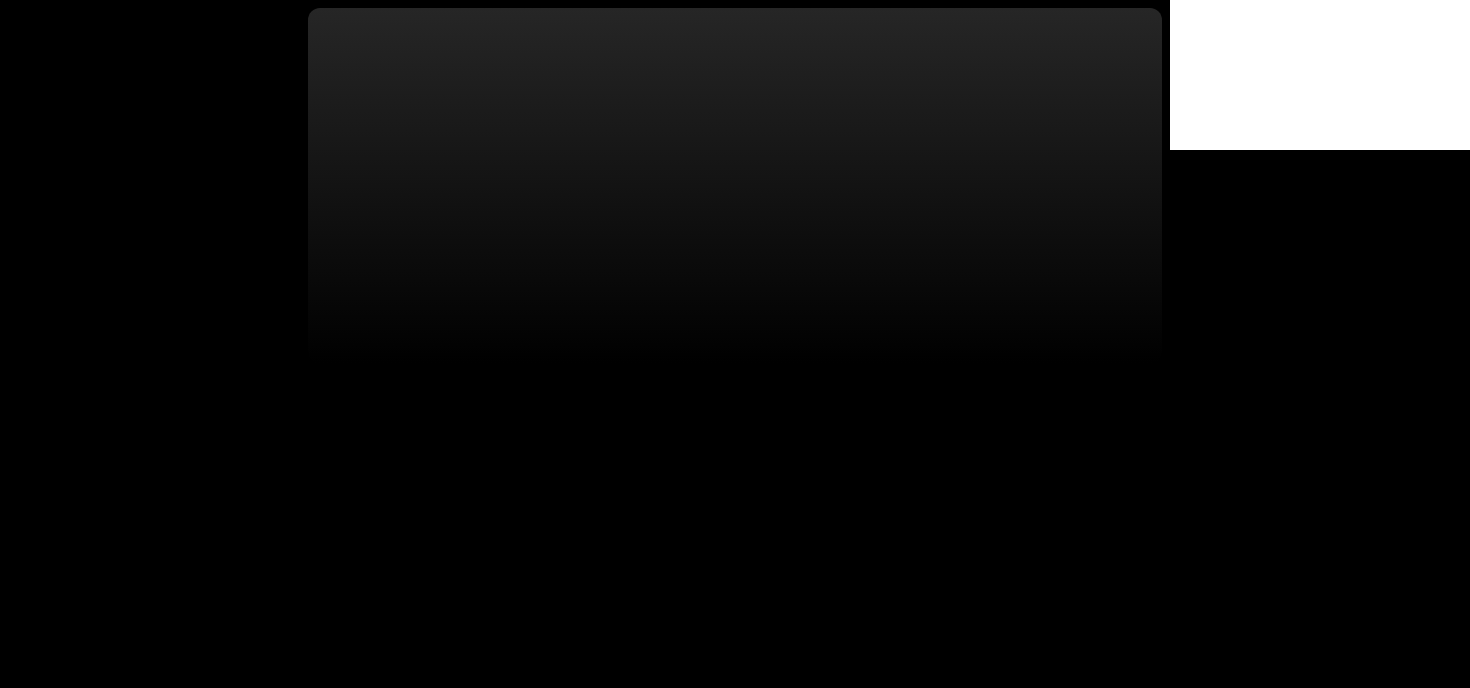 scroll, scrollTop: 0, scrollLeft: 0, axis: both 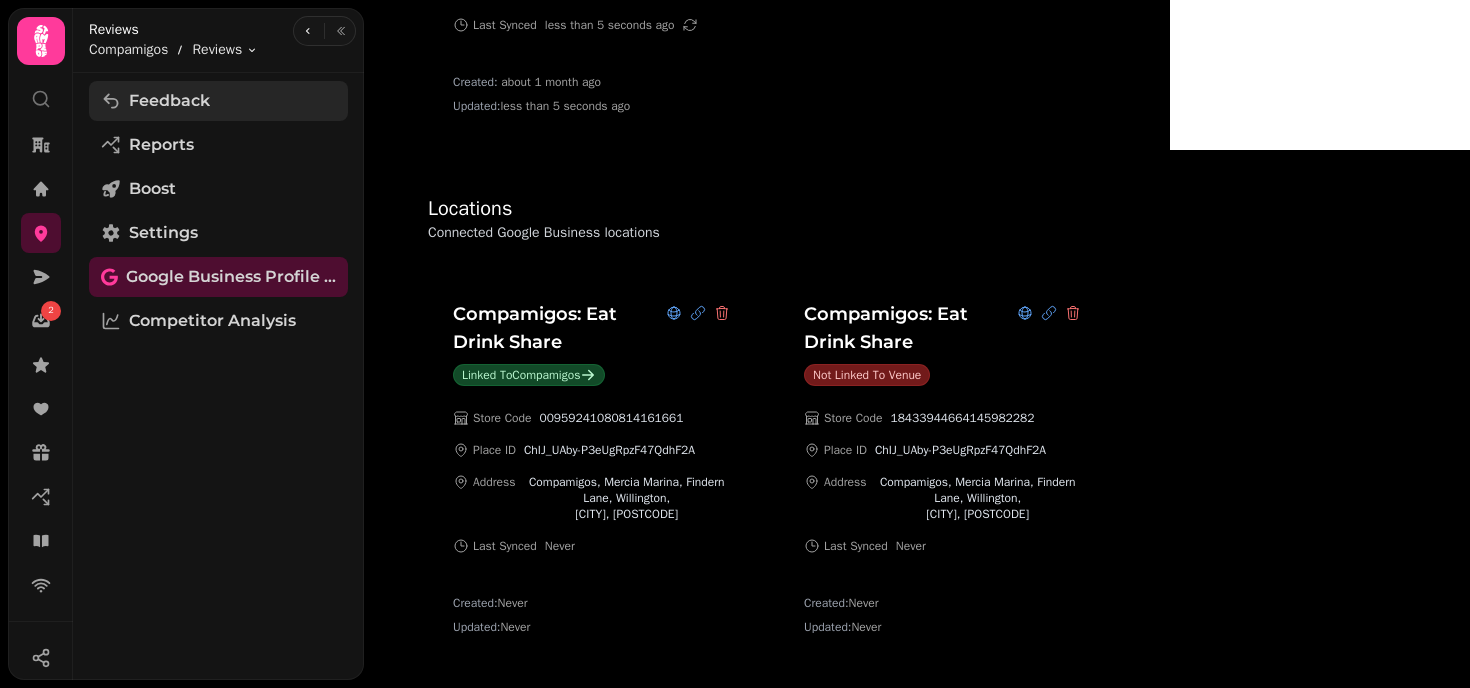click on "Feedback" at bounding box center (169, 101) 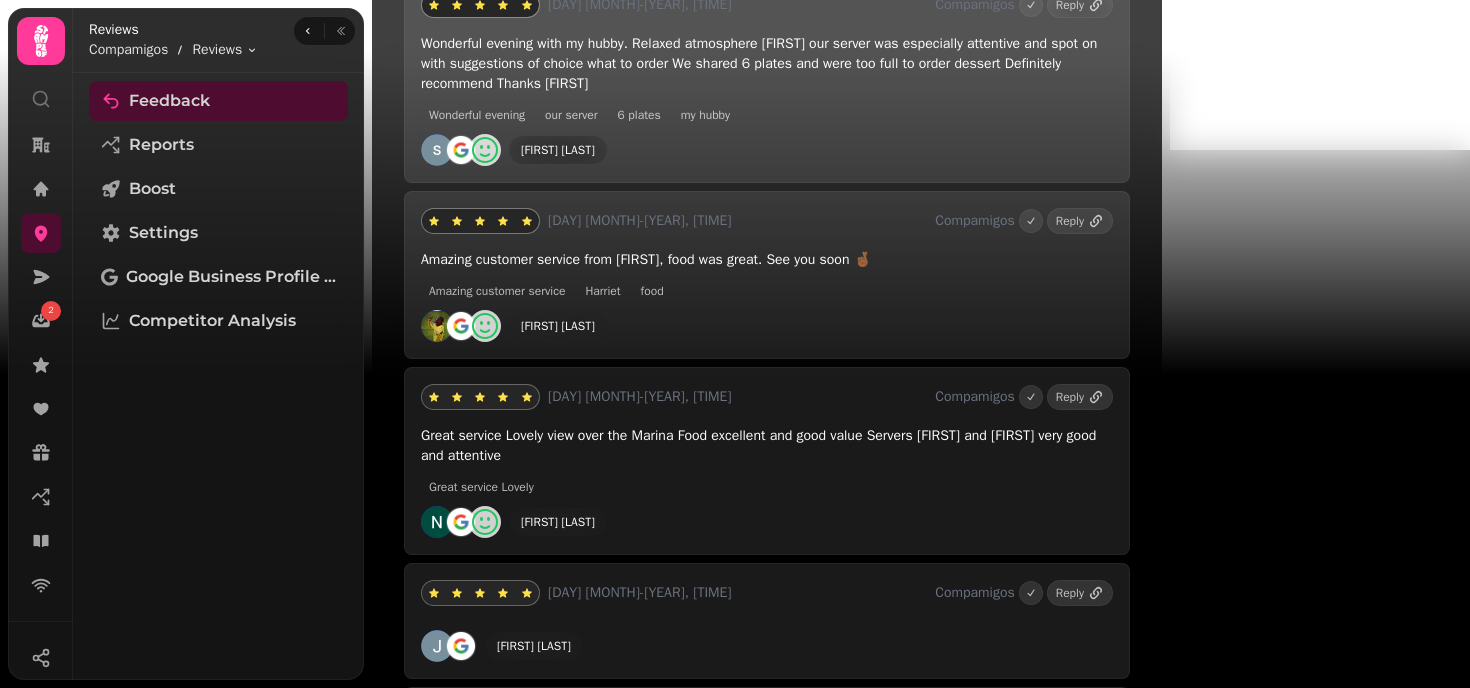 scroll, scrollTop: 0, scrollLeft: 0, axis: both 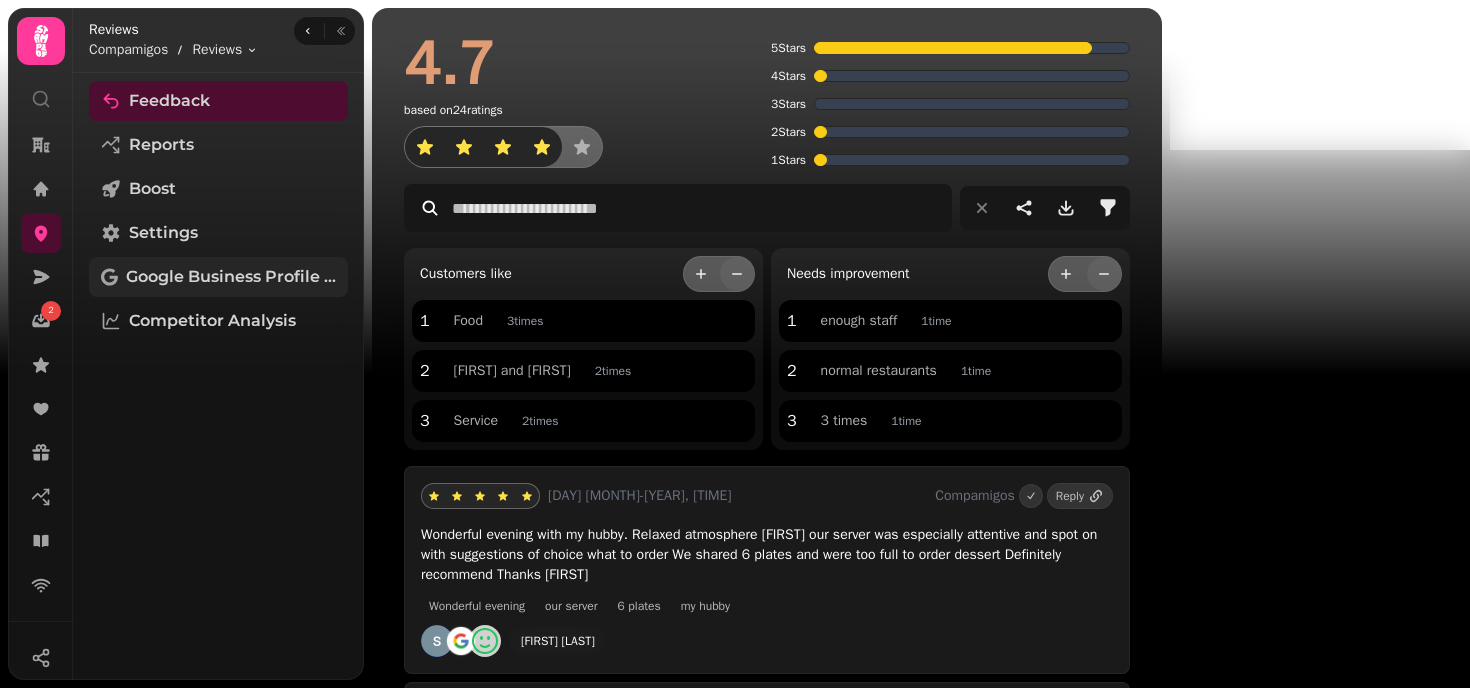 click on "Google Business Profile (Beta)" at bounding box center (231, 277) 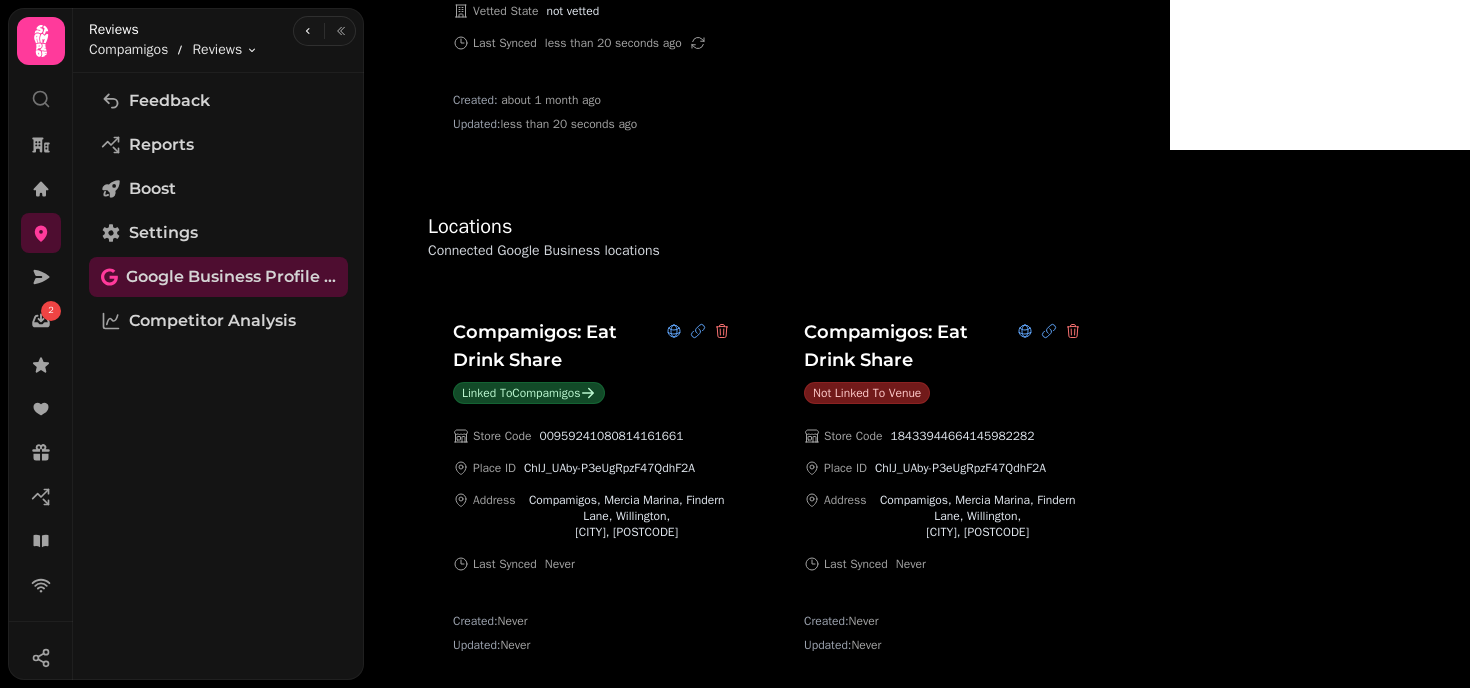 scroll, scrollTop: 312, scrollLeft: 0, axis: vertical 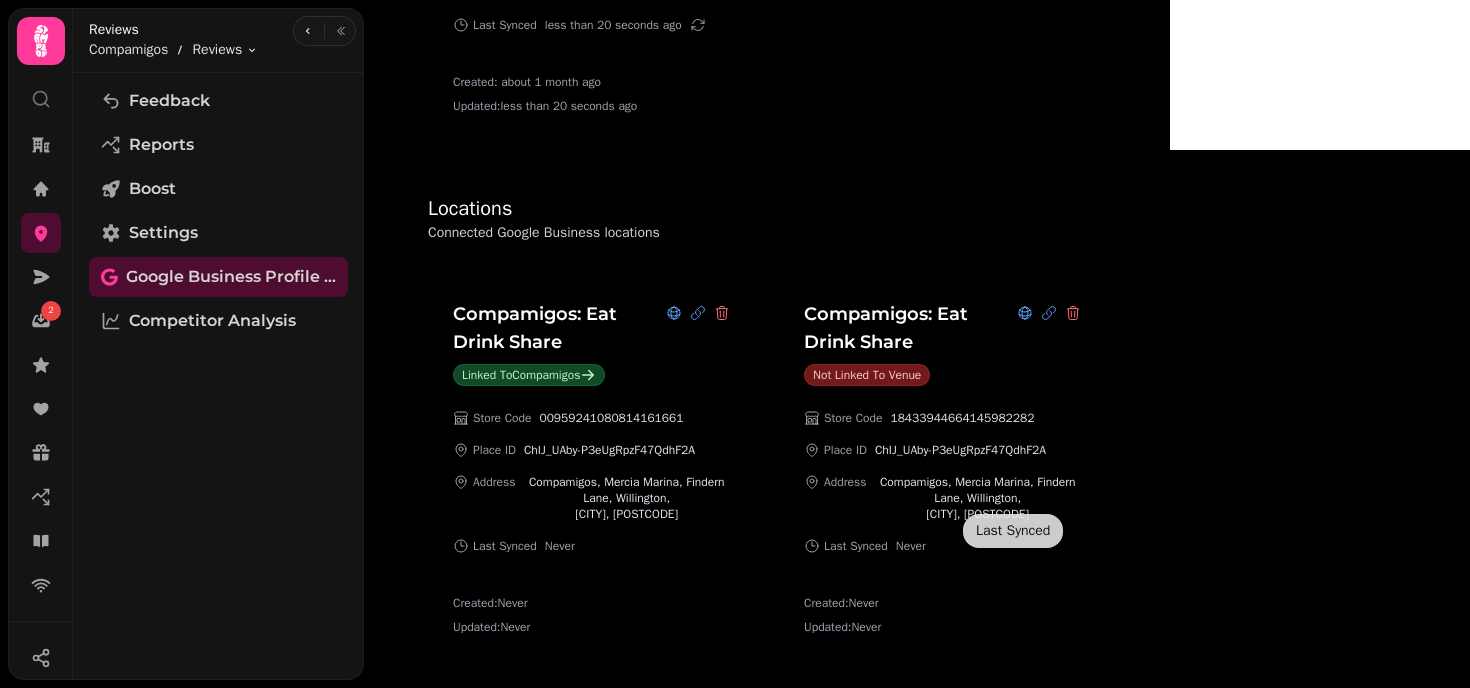 click 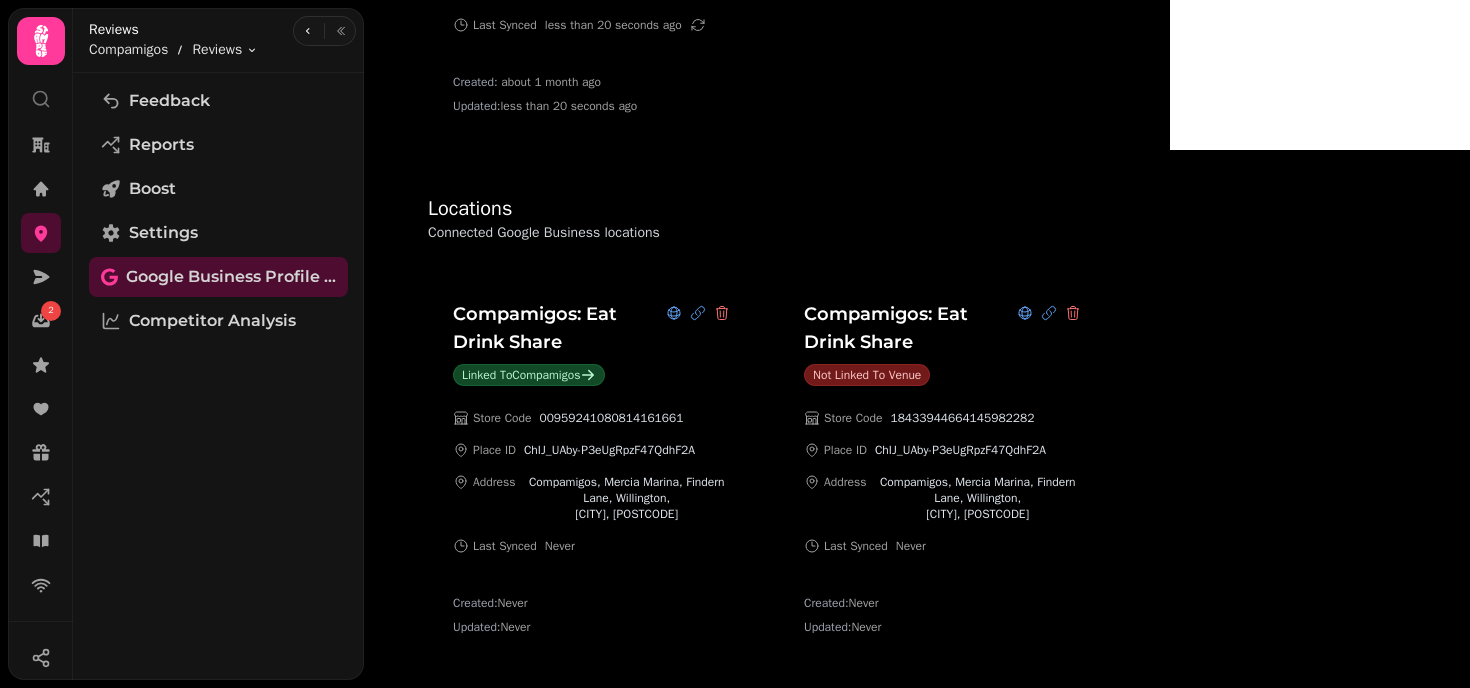 click on "Compamigos: Eat Drink Share Linked to  Compamigos Store Code 00959241080814161661 Place ID ChIJ_UAby-P3eUgRpzF47QdhF2A Address Compamigos, Mercia Marina, Findern Lane, Willington, Derby, DE65 6DW Last Synced Never Created:  Never Updated:  Never" at bounding box center (591, 467) 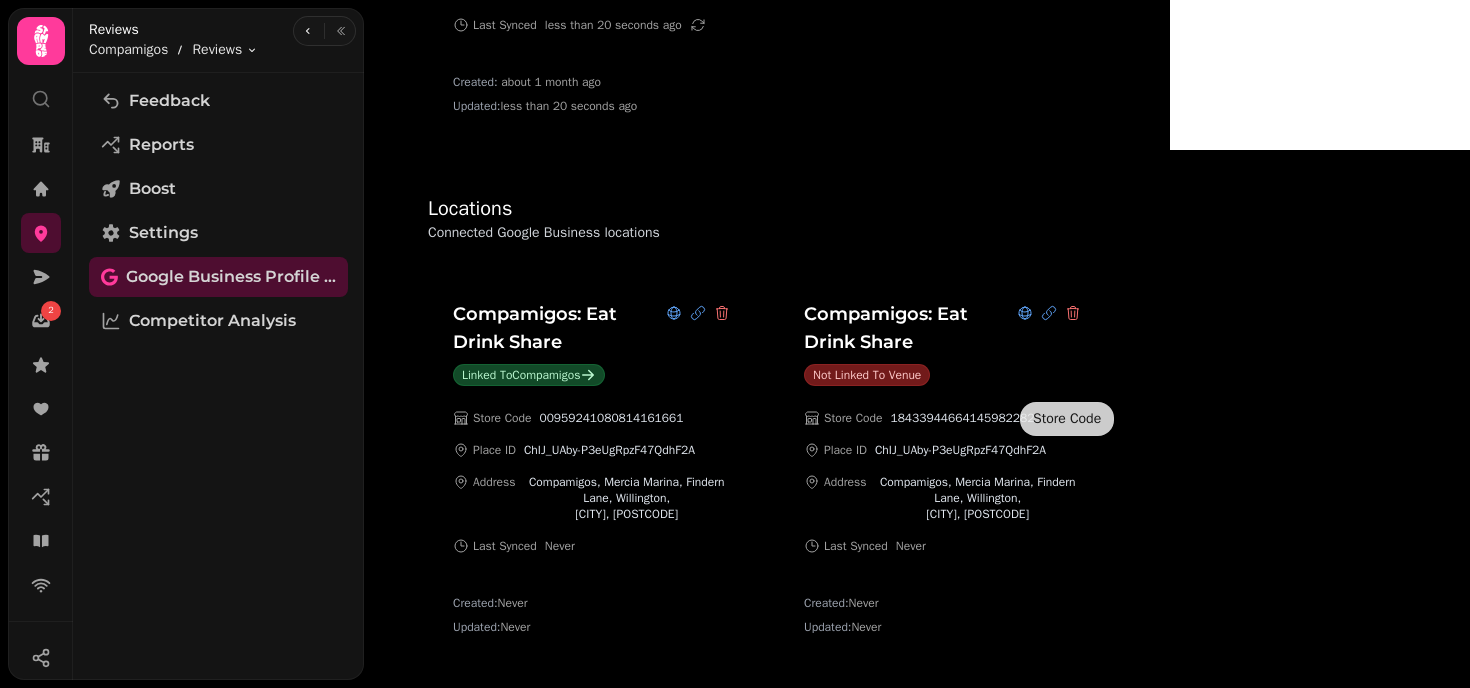 click on "18433944664145982282" at bounding box center [962, 418] 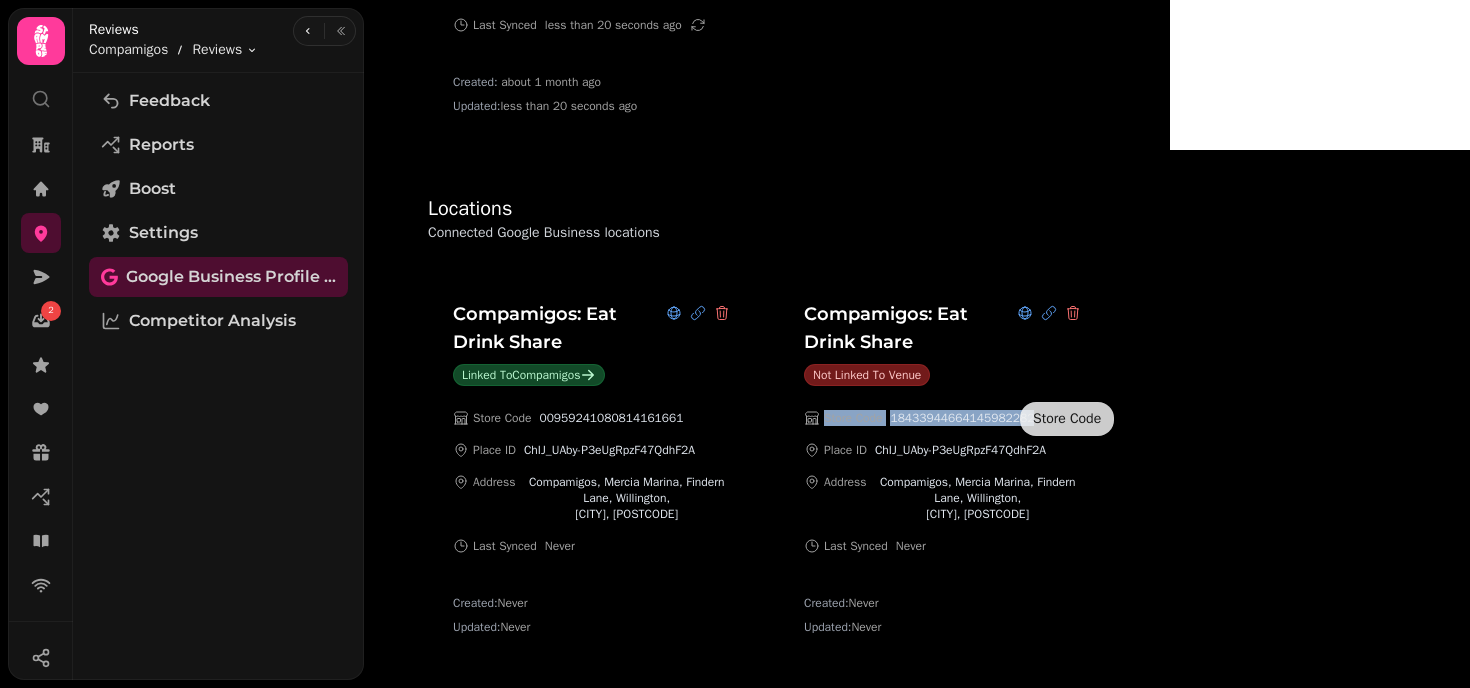 drag, startPoint x: 1204, startPoint y: 391, endPoint x: 1001, endPoint y: 375, distance: 203.62956 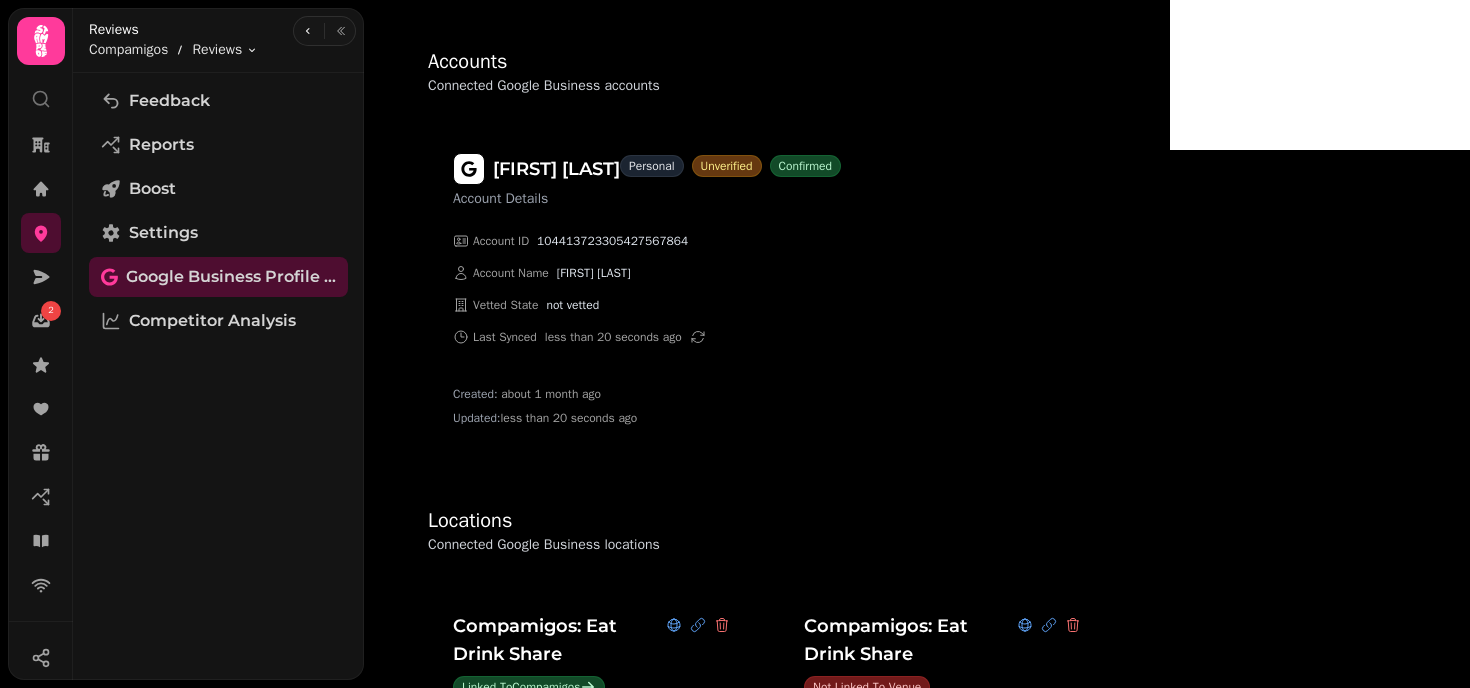 scroll, scrollTop: 221, scrollLeft: 0, axis: vertical 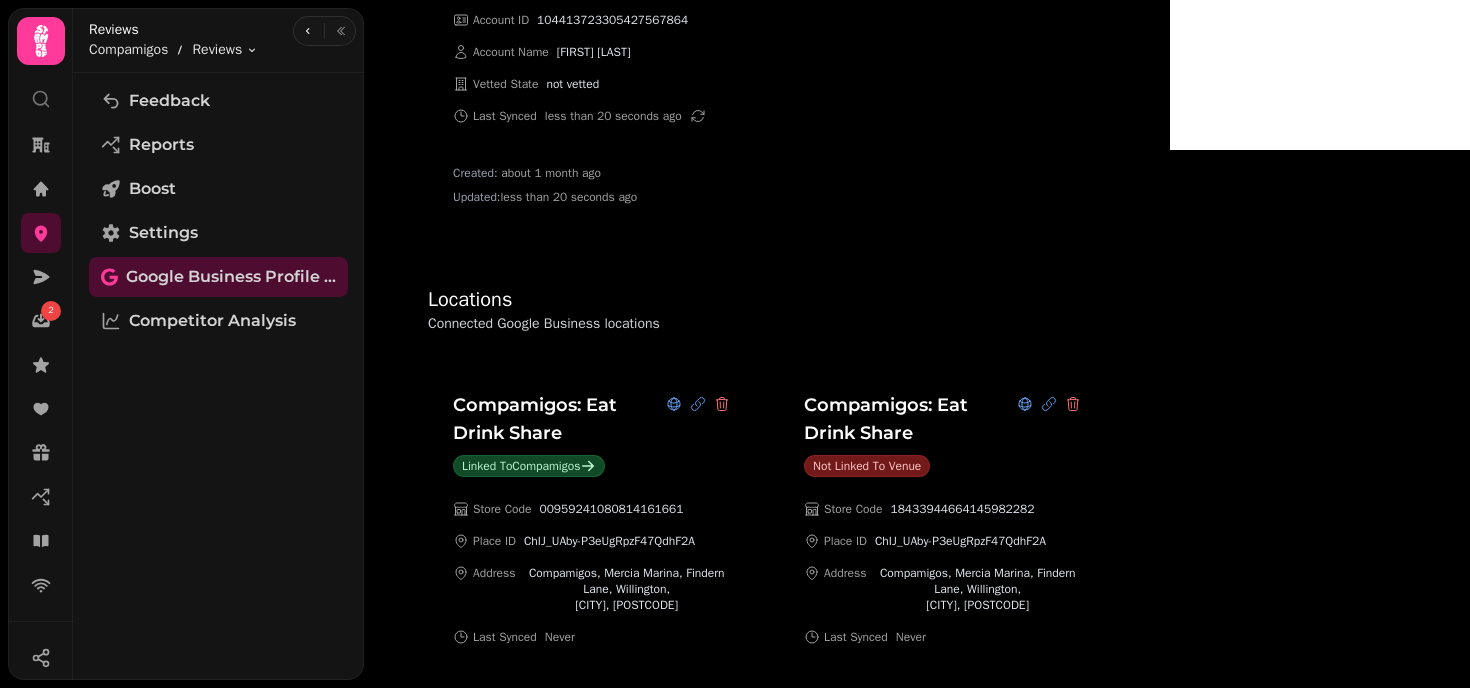 click on "Connected Google Business locations" at bounding box center [544, 324] 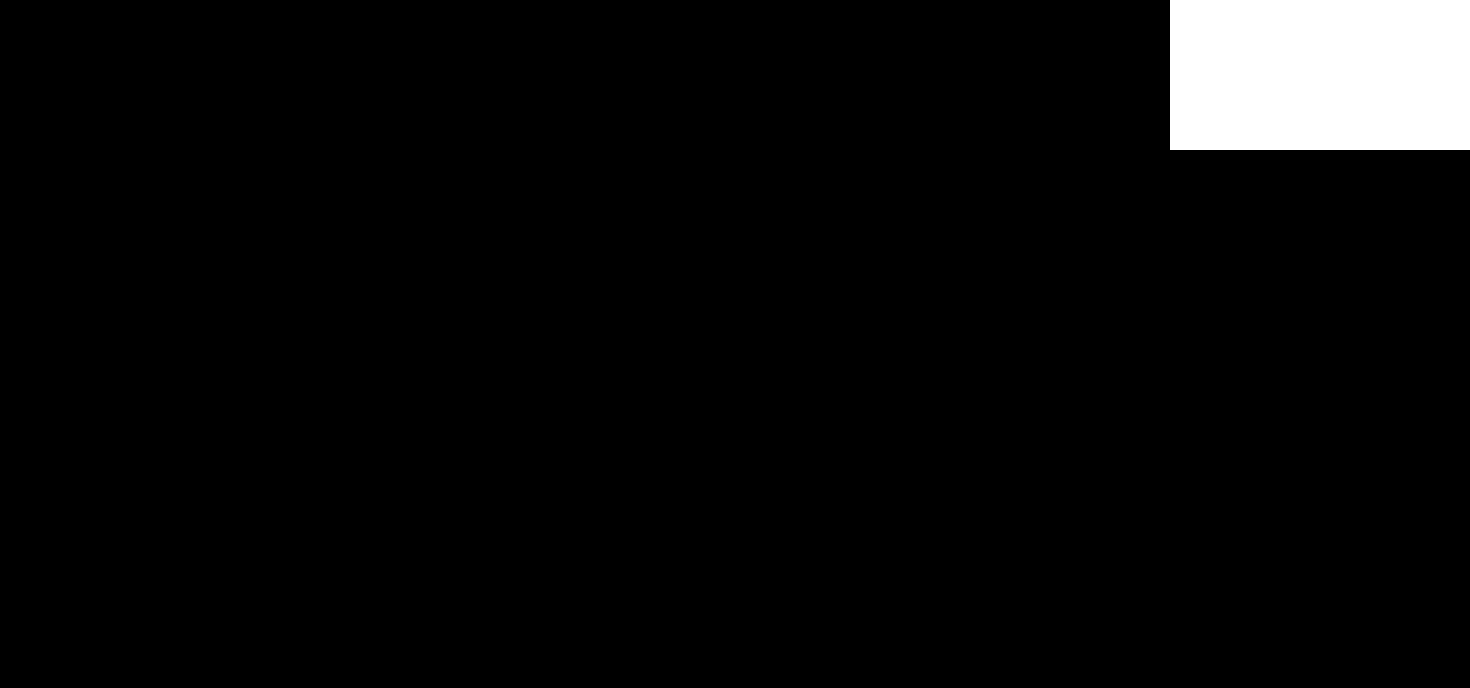 scroll, scrollTop: 0, scrollLeft: 0, axis: both 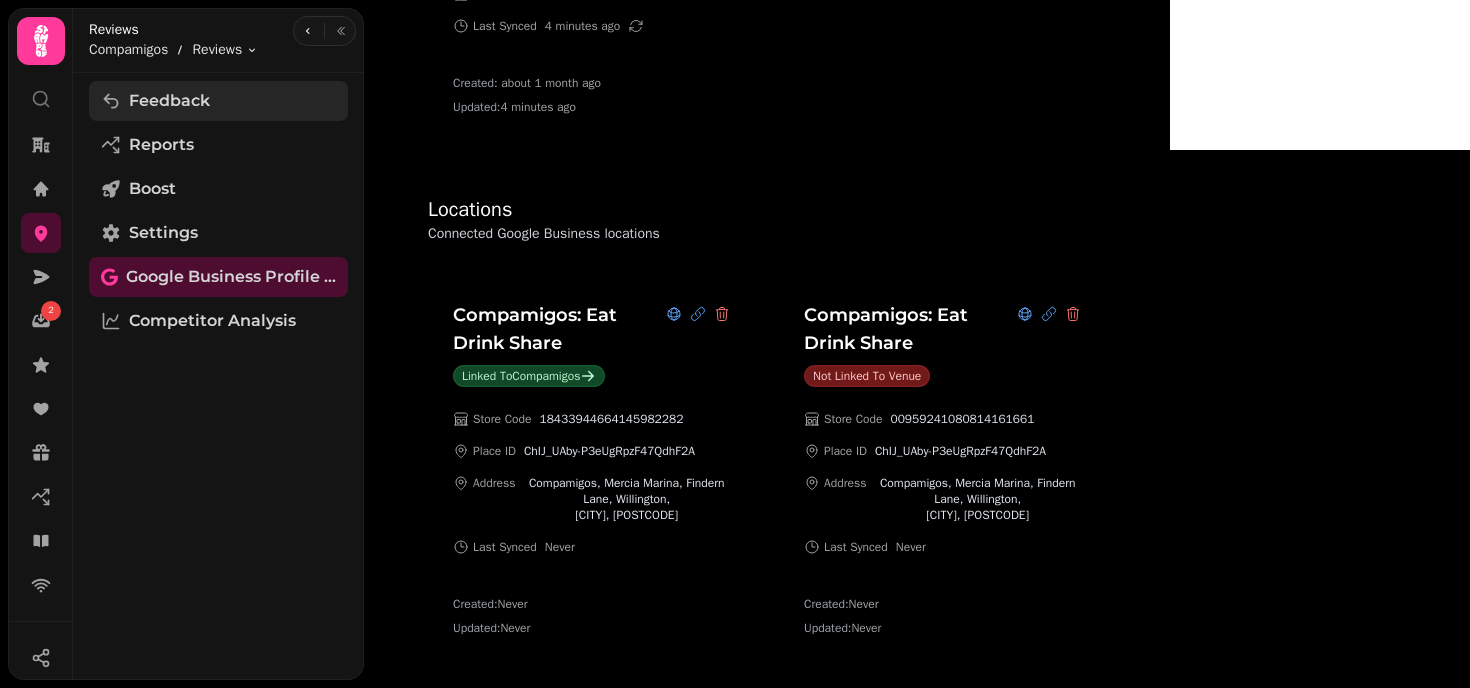 click on "Feedback" at bounding box center (169, 101) 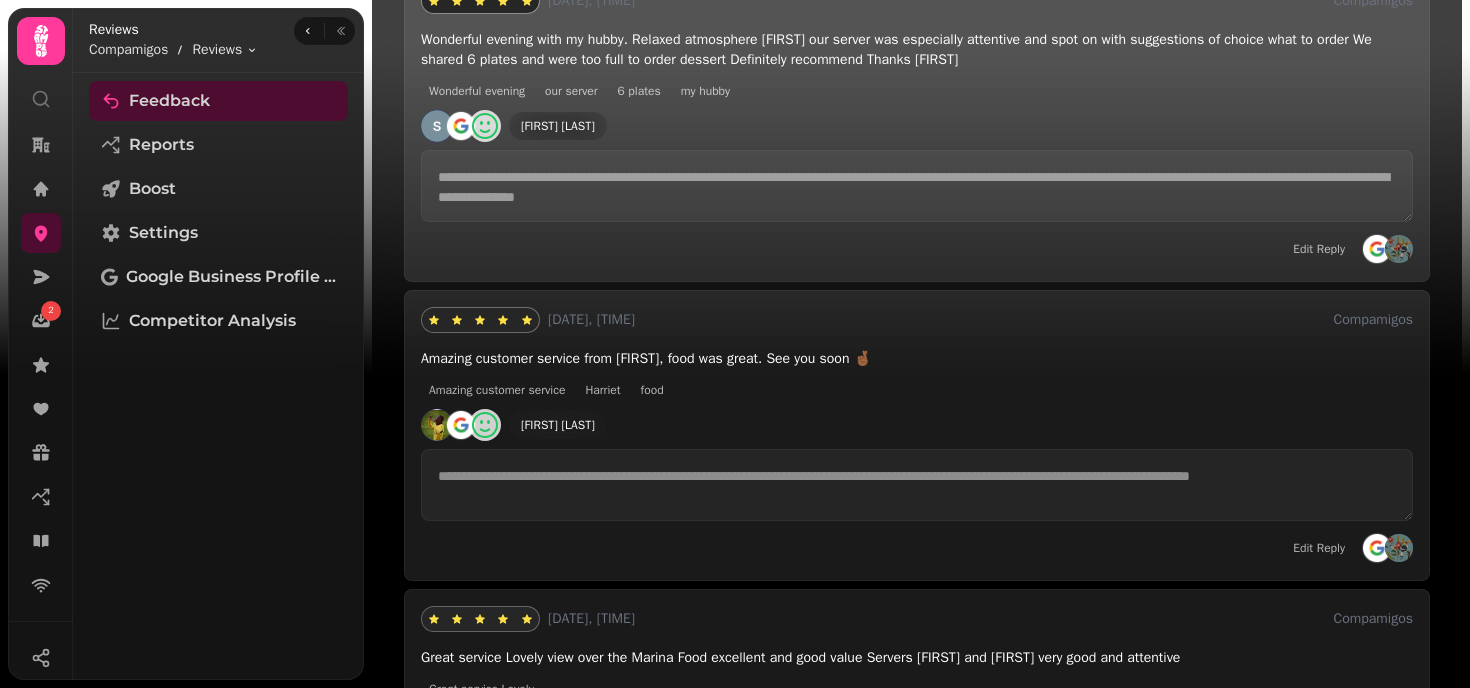 scroll, scrollTop: 490, scrollLeft: 0, axis: vertical 